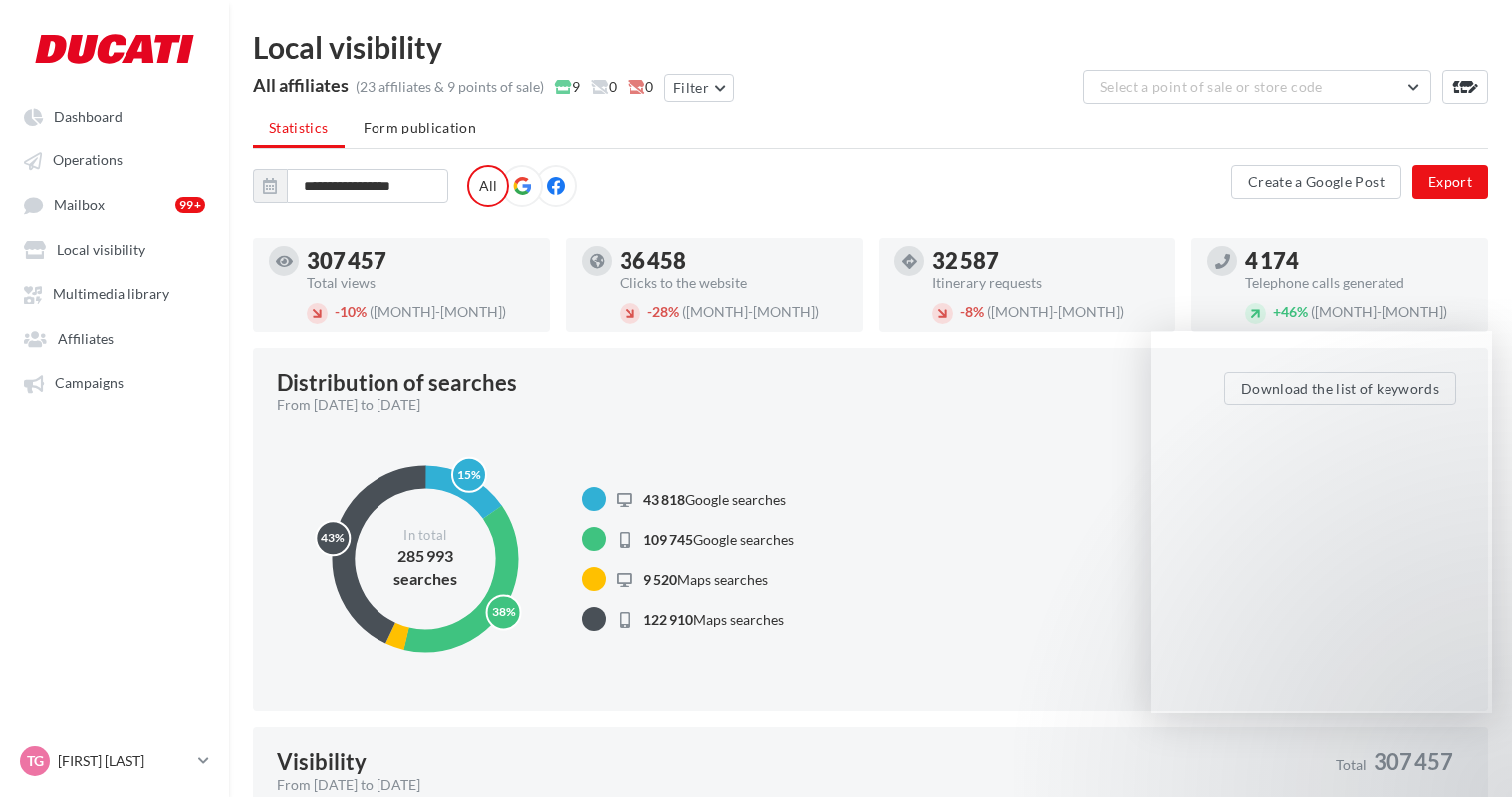 scroll, scrollTop: 0, scrollLeft: 0, axis: both 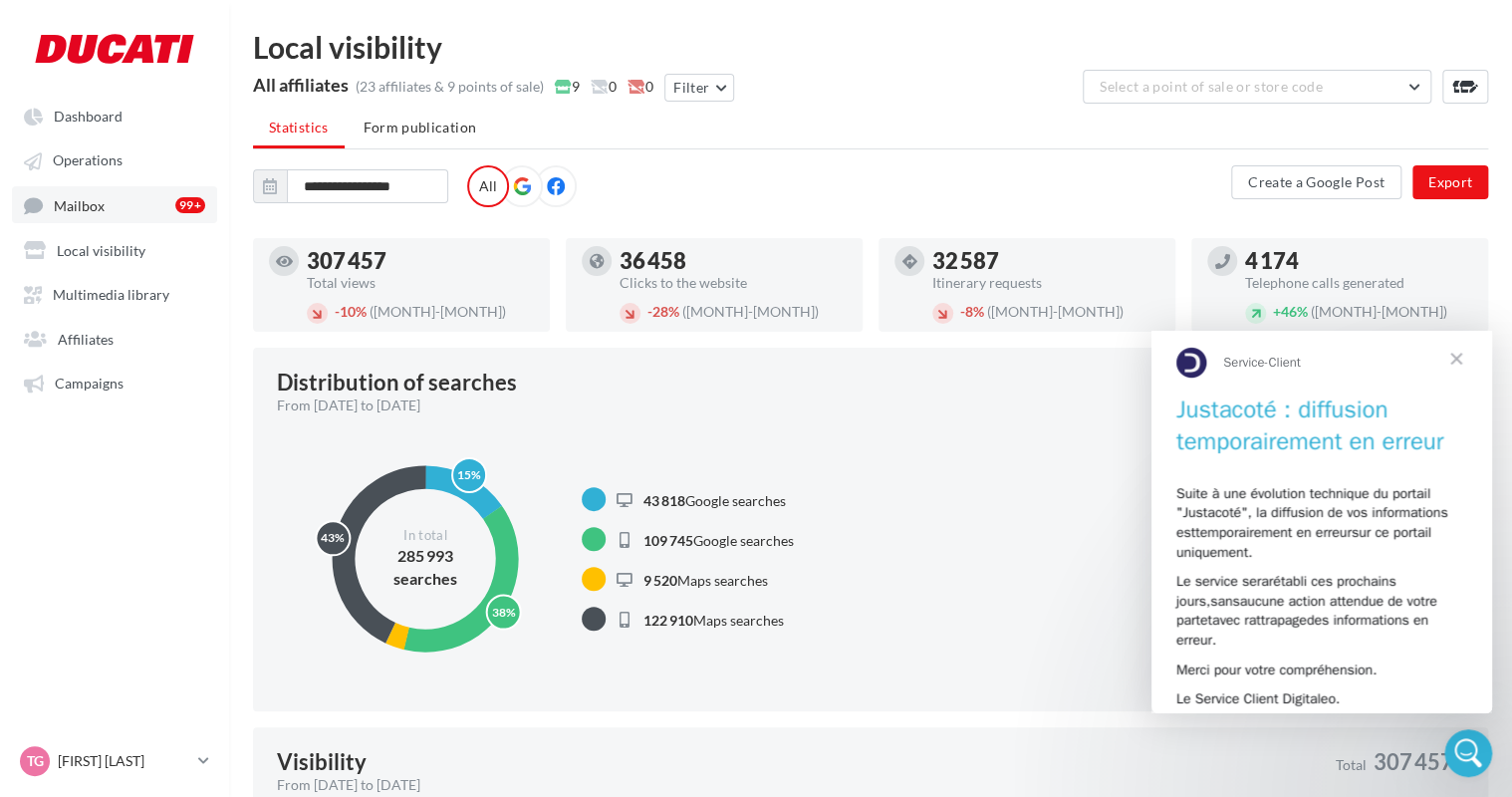 click on "Mailbox" at bounding box center (79, 204) 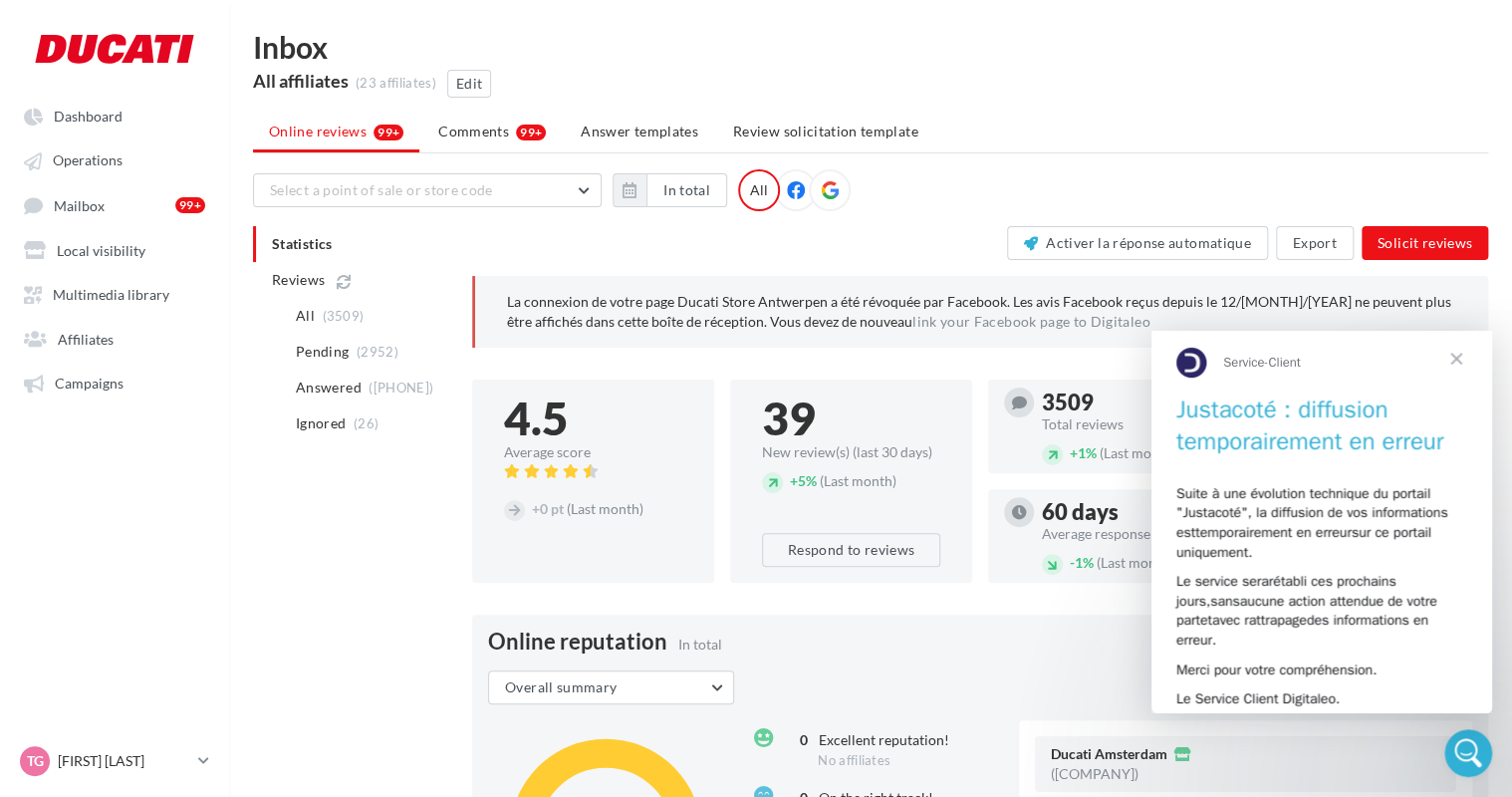 click at bounding box center [1456, 358] 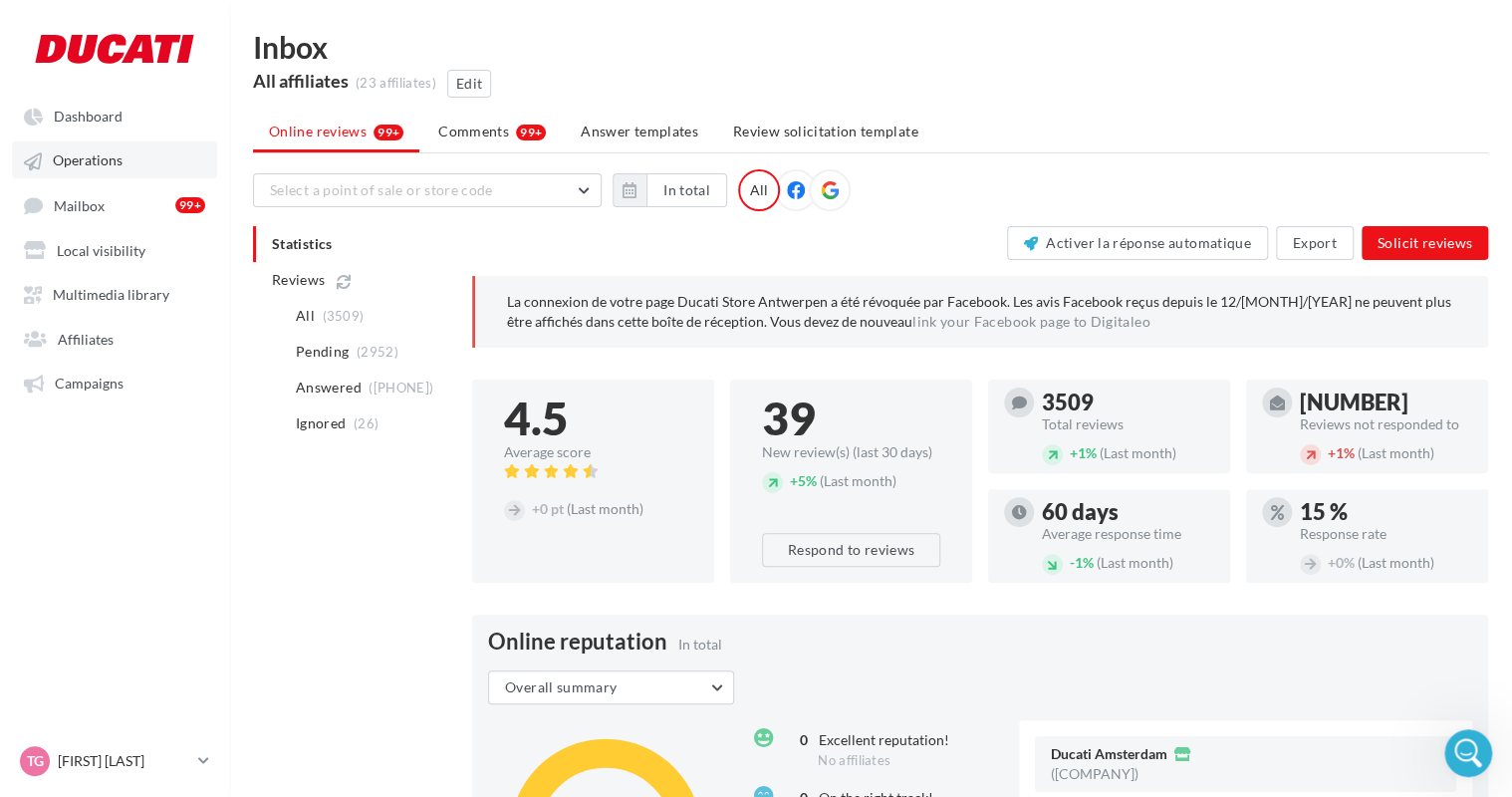 click on "Operations" at bounding box center [115, 159] 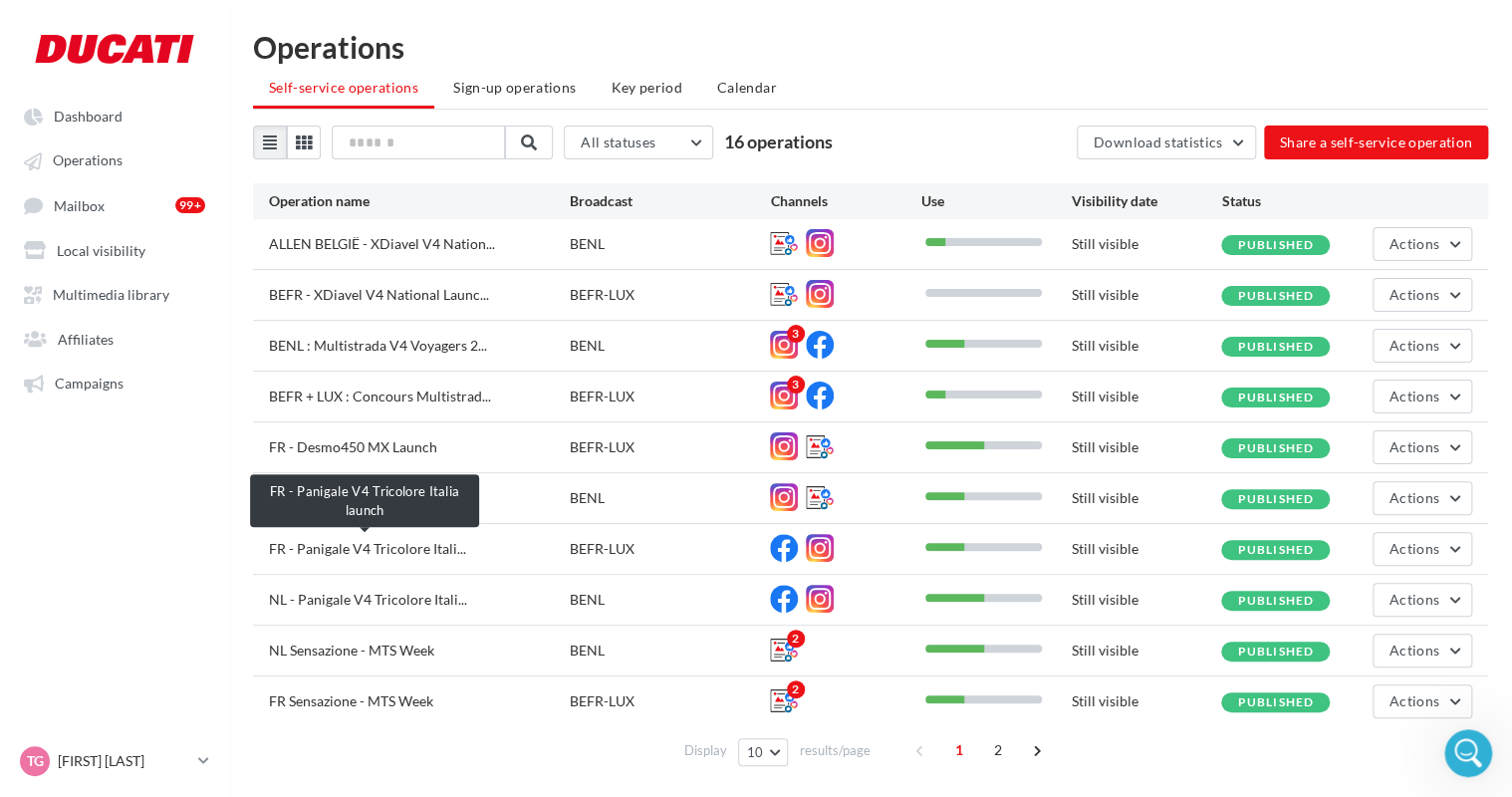 click on "FR - Panigale V4 Tricolore Itali..." at bounding box center (368, 548) 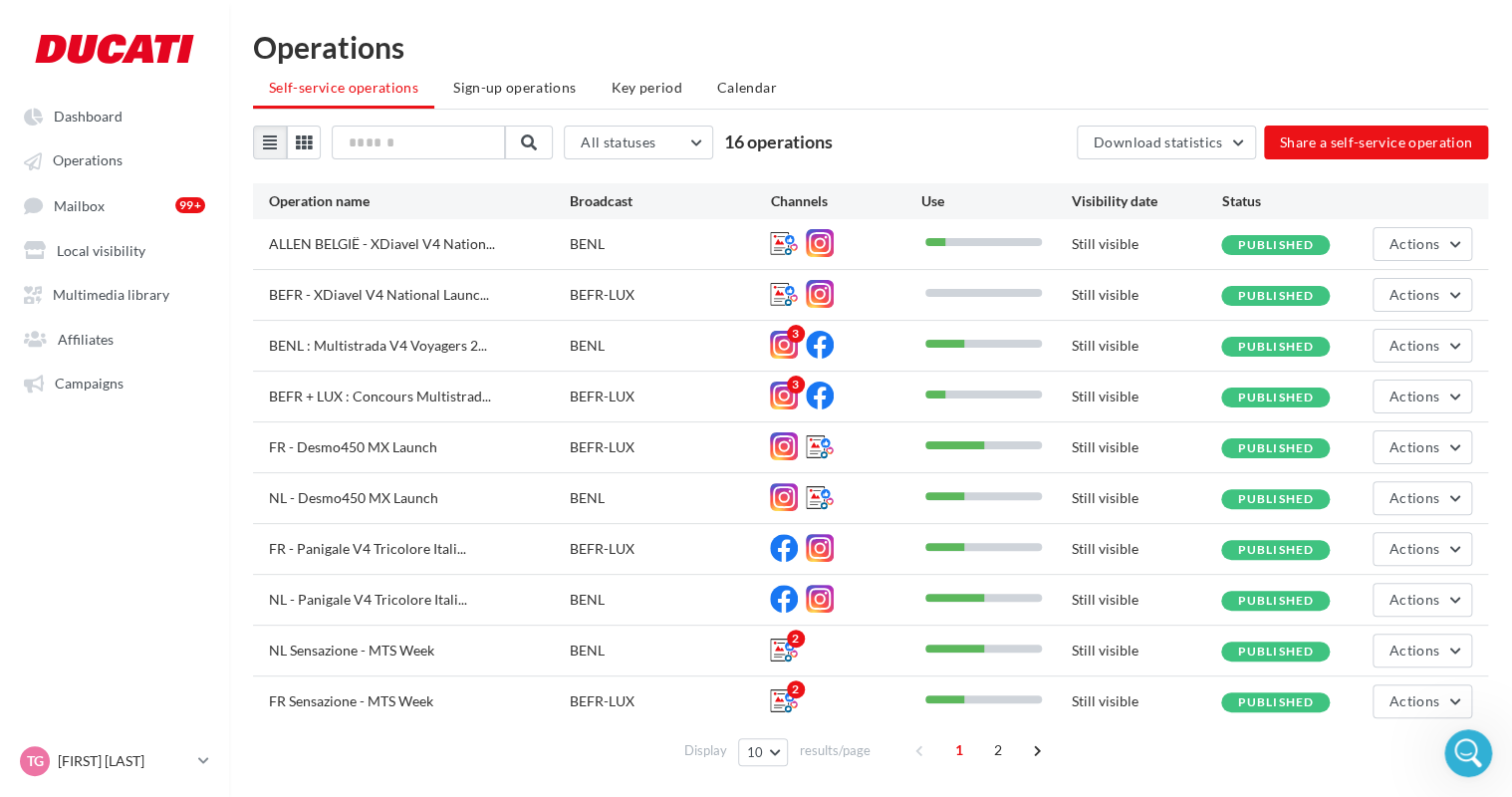 click on "BEFR-LUX" at bounding box center [669, 549] 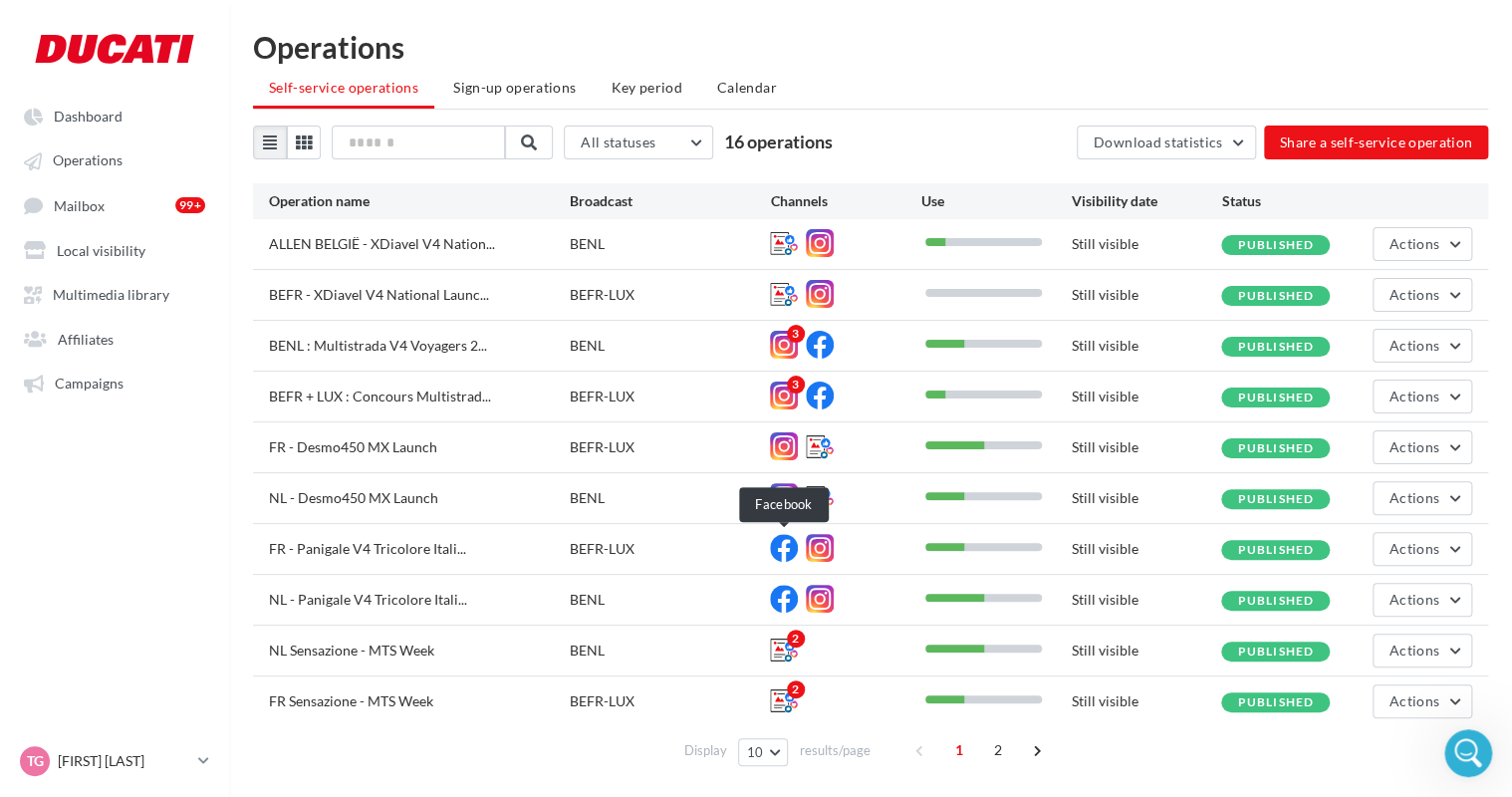 click at bounding box center (784, 548) 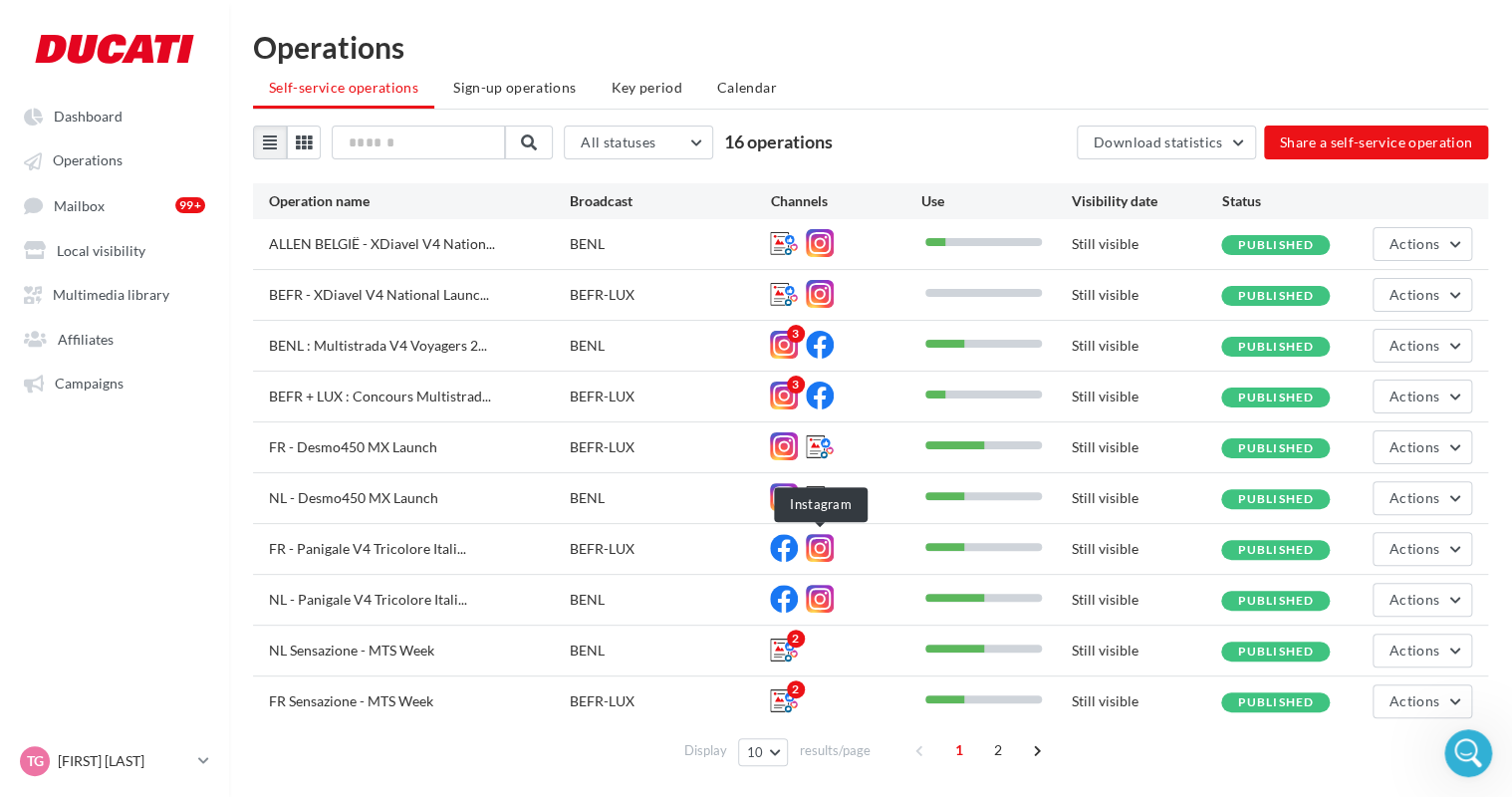 click at bounding box center [820, 548] 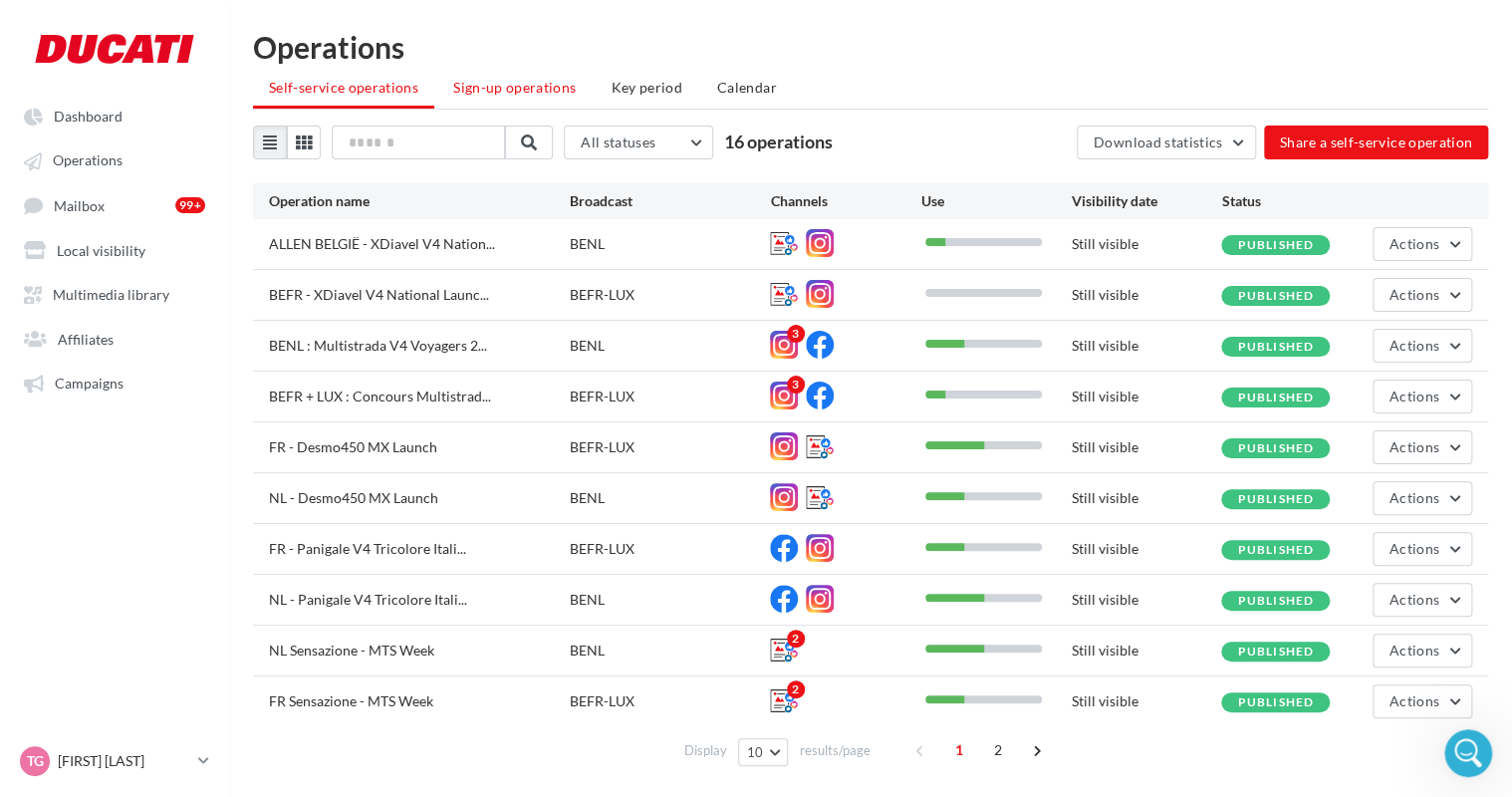 click on "Sign-up operations" at bounding box center (514, 88) 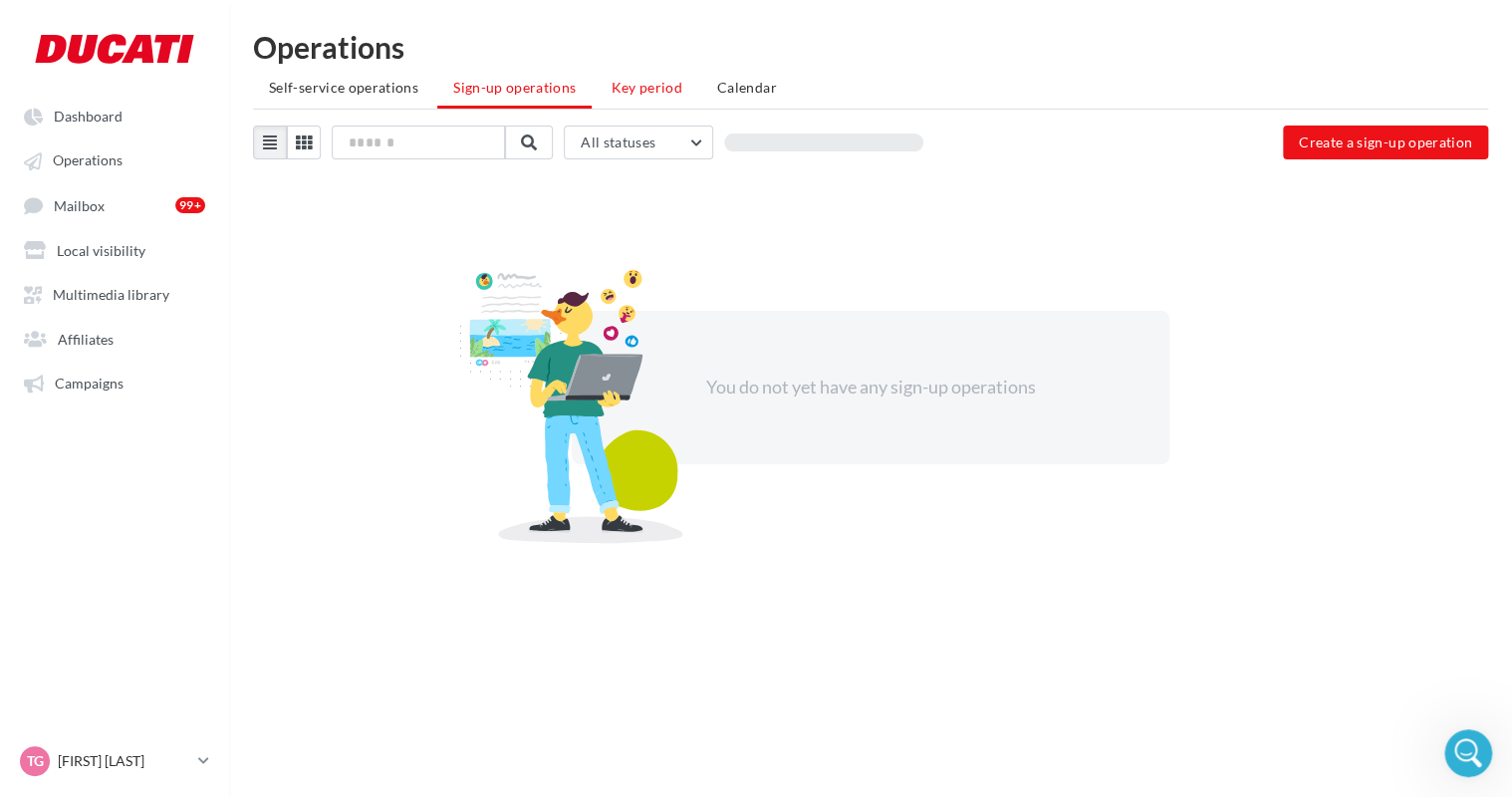 click on "Key period" at bounding box center (646, 88) 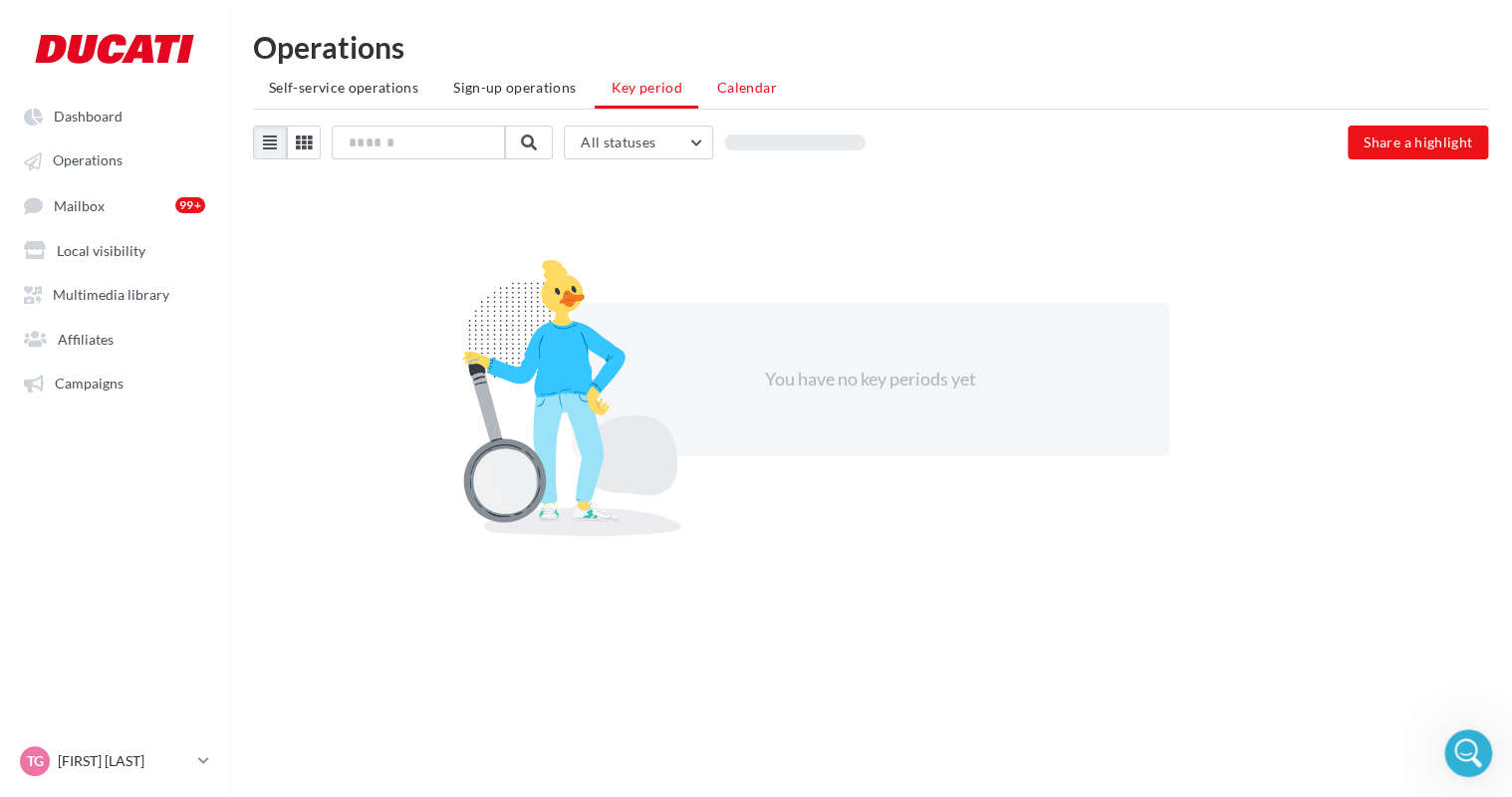 click on "Calendar" at bounding box center (747, 87) 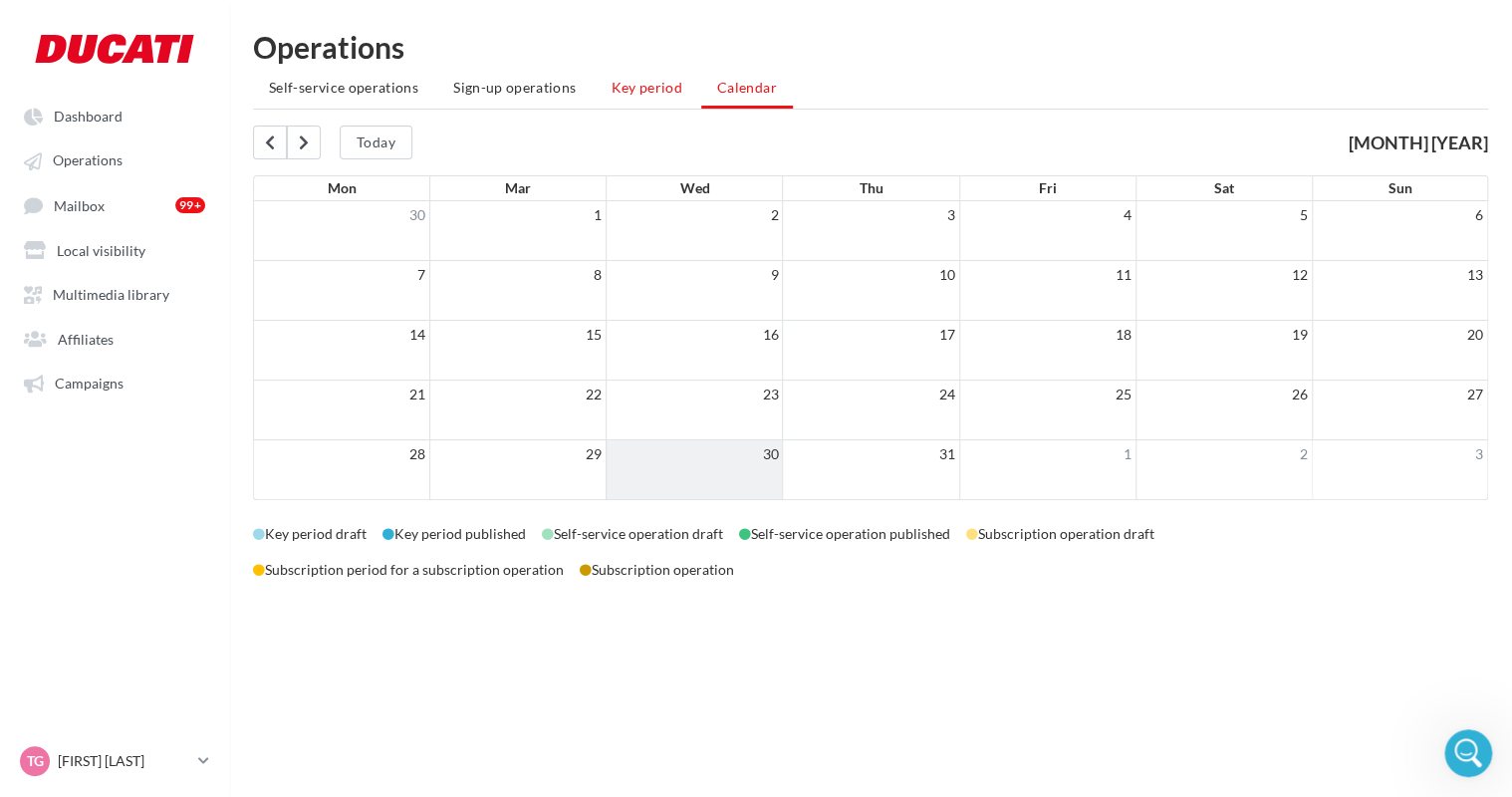 click on "Key period" at bounding box center [646, 87] 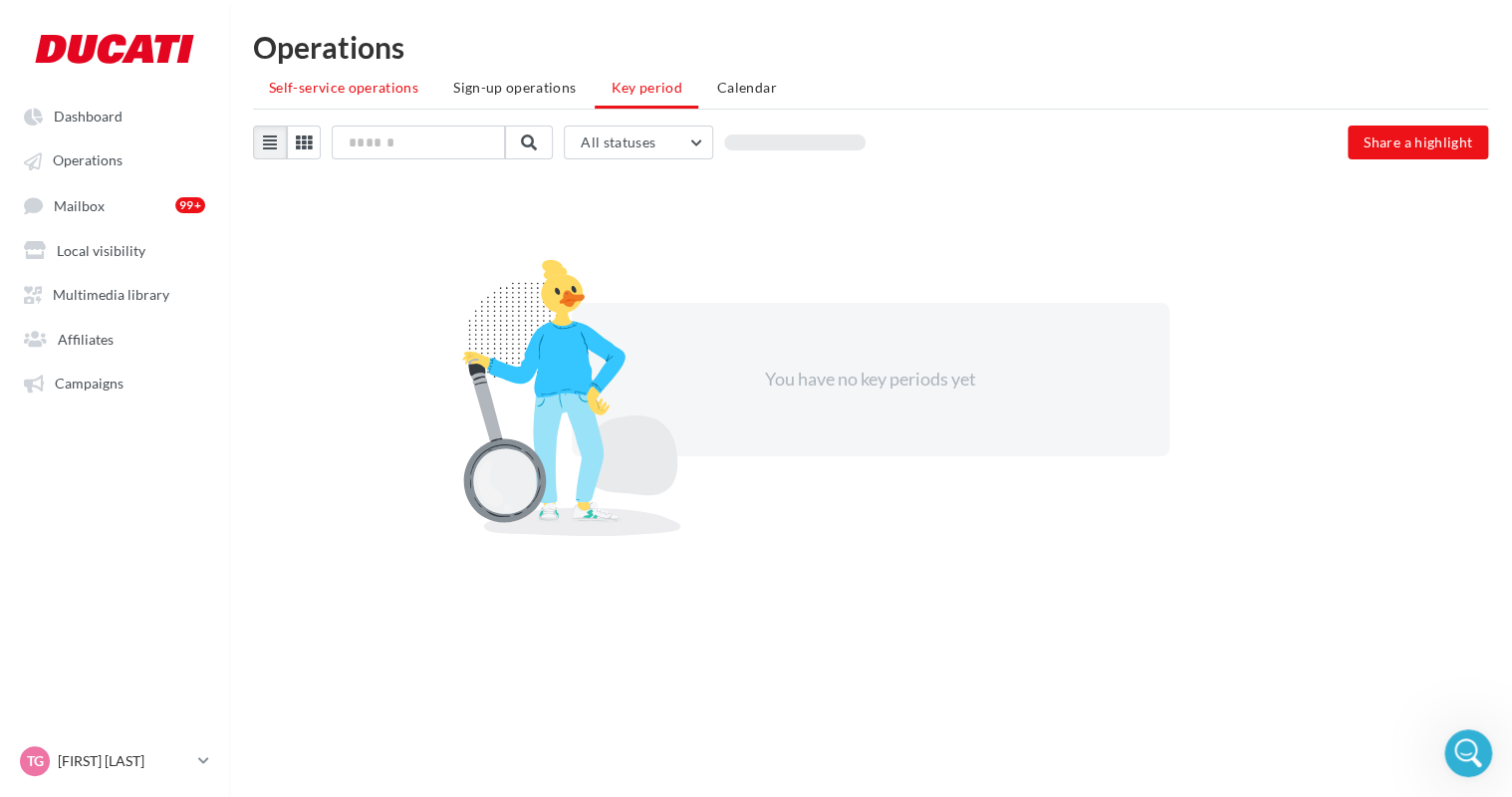 click on "Self-service operations" at bounding box center (344, 87) 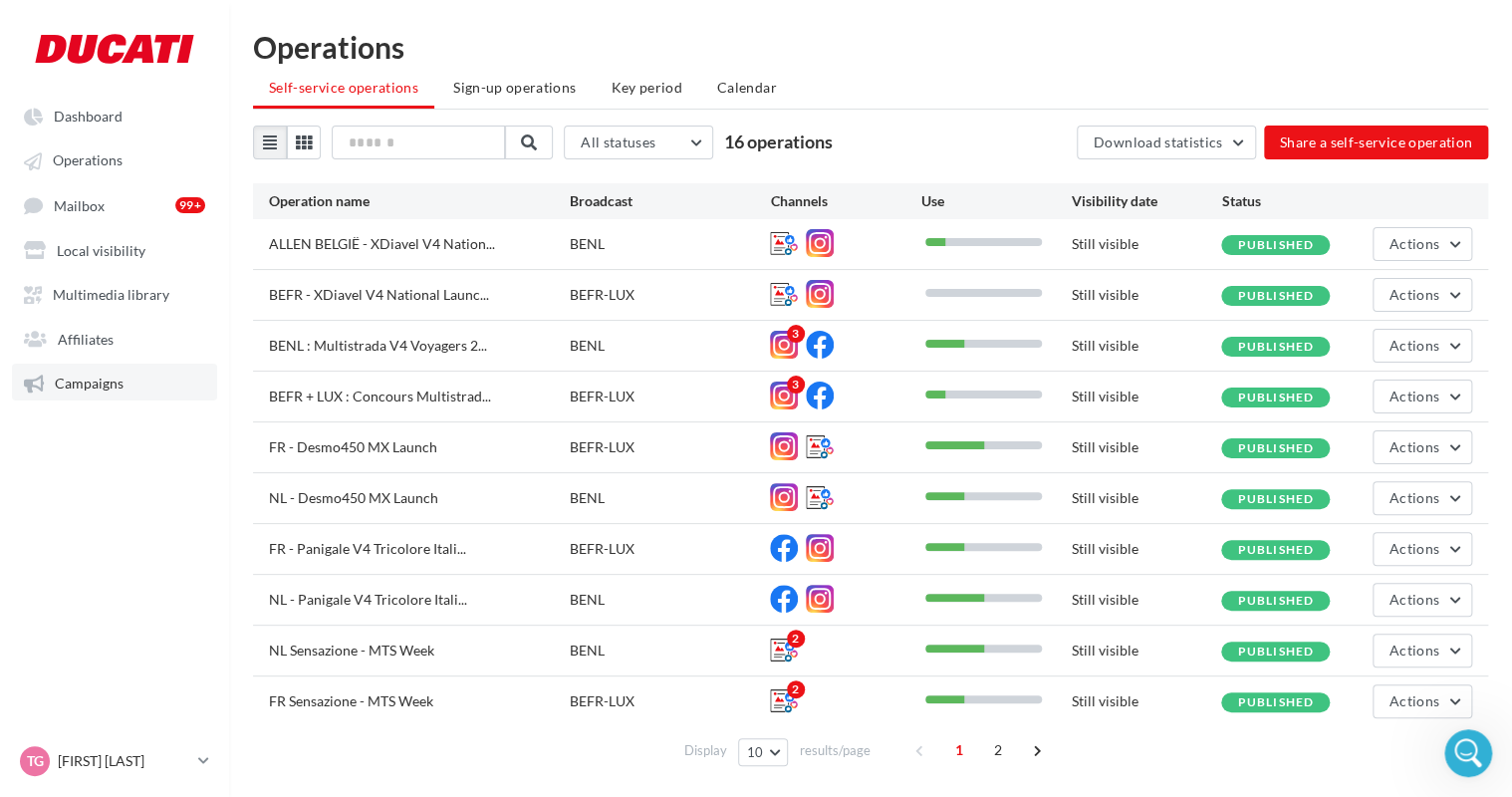 click on "Campaigns" at bounding box center (89, 383) 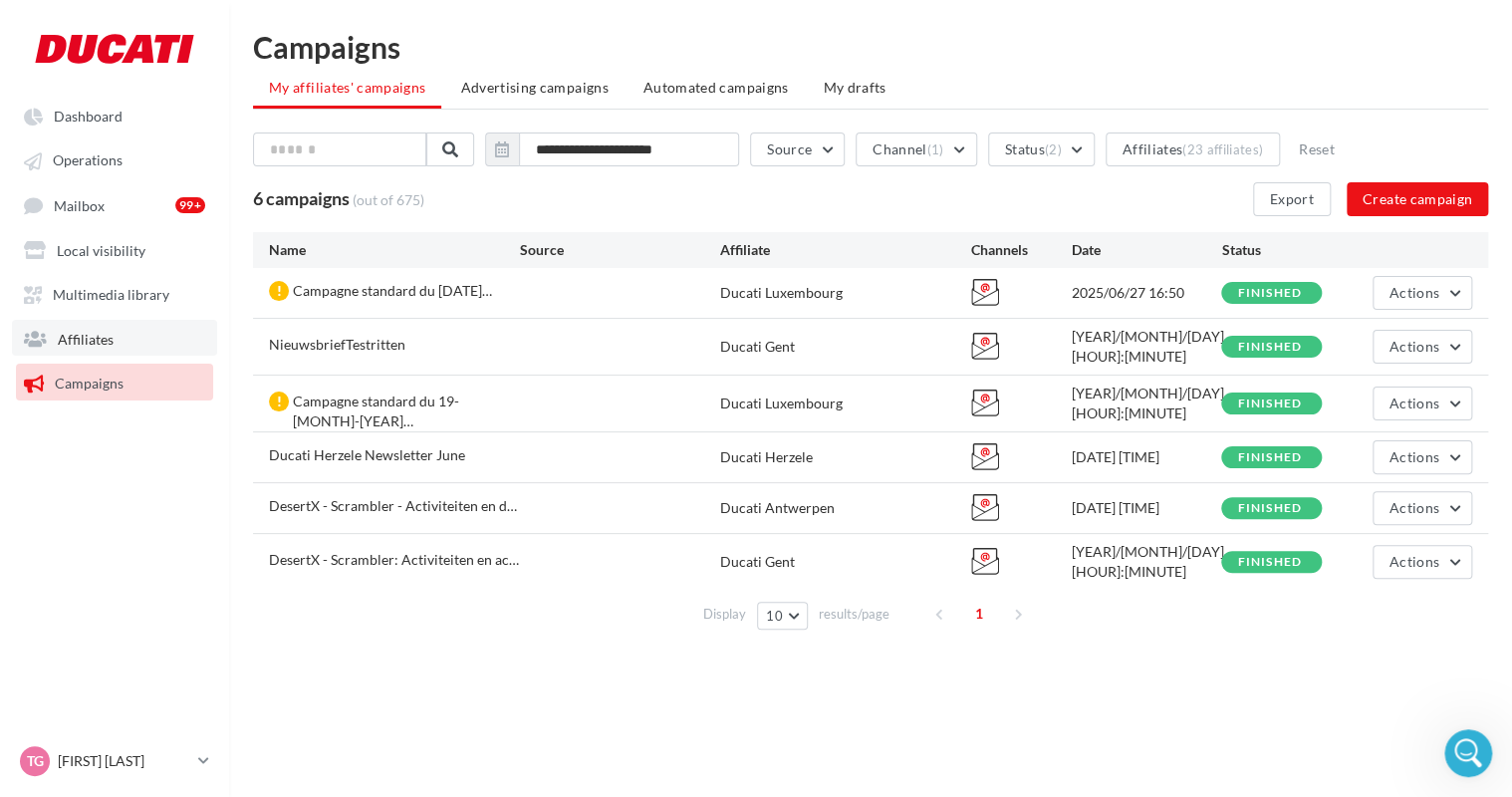 click on "Affiliates" at bounding box center [86, 338] 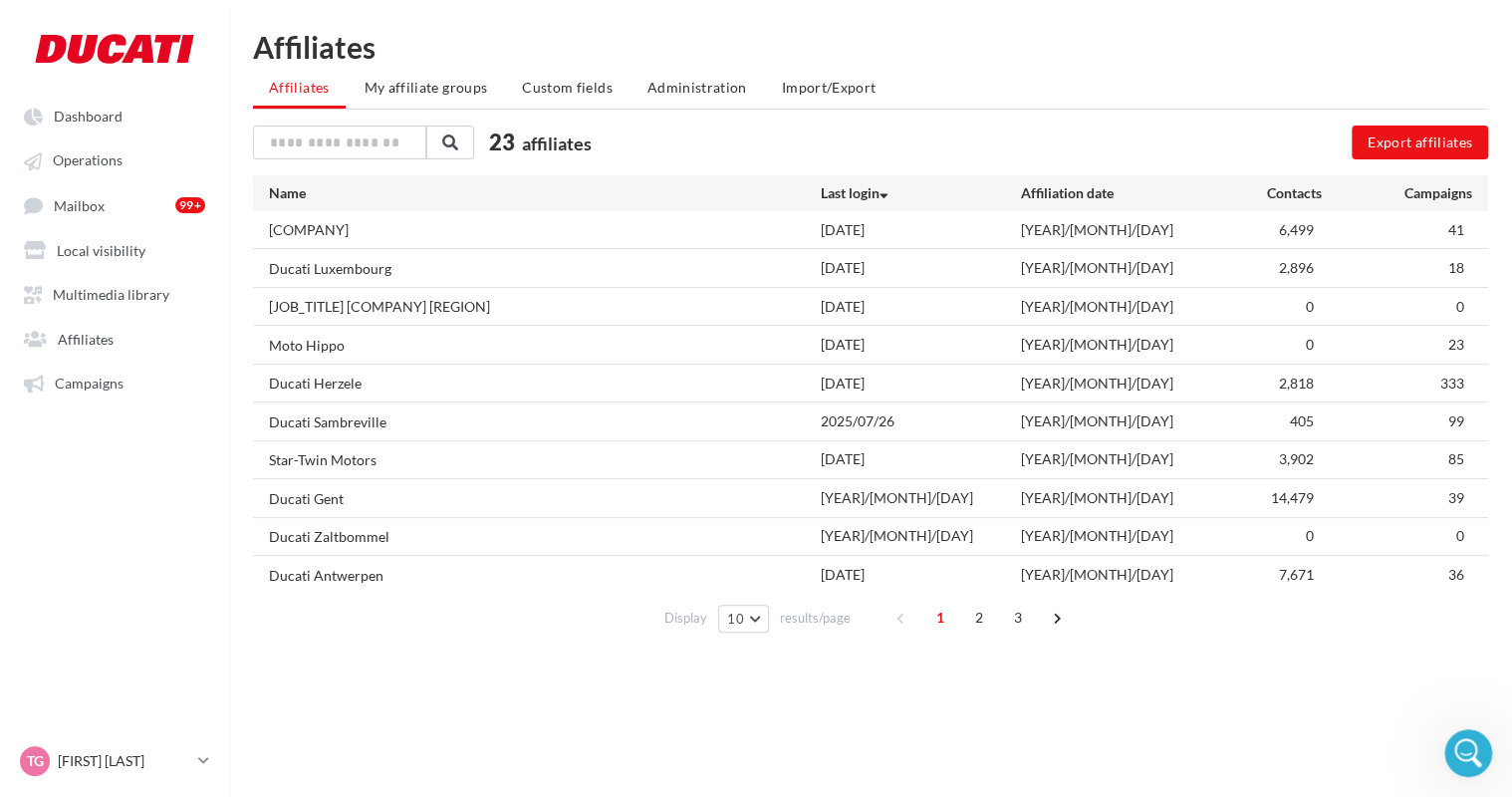 click on "Gestionnaire Réseau VGF DUCATI BENELUX
[YEAR]/[MONTH]/[DAY]
[YEAR]/[MONTH]/[DAY] 0   0" at bounding box center (871, 306) 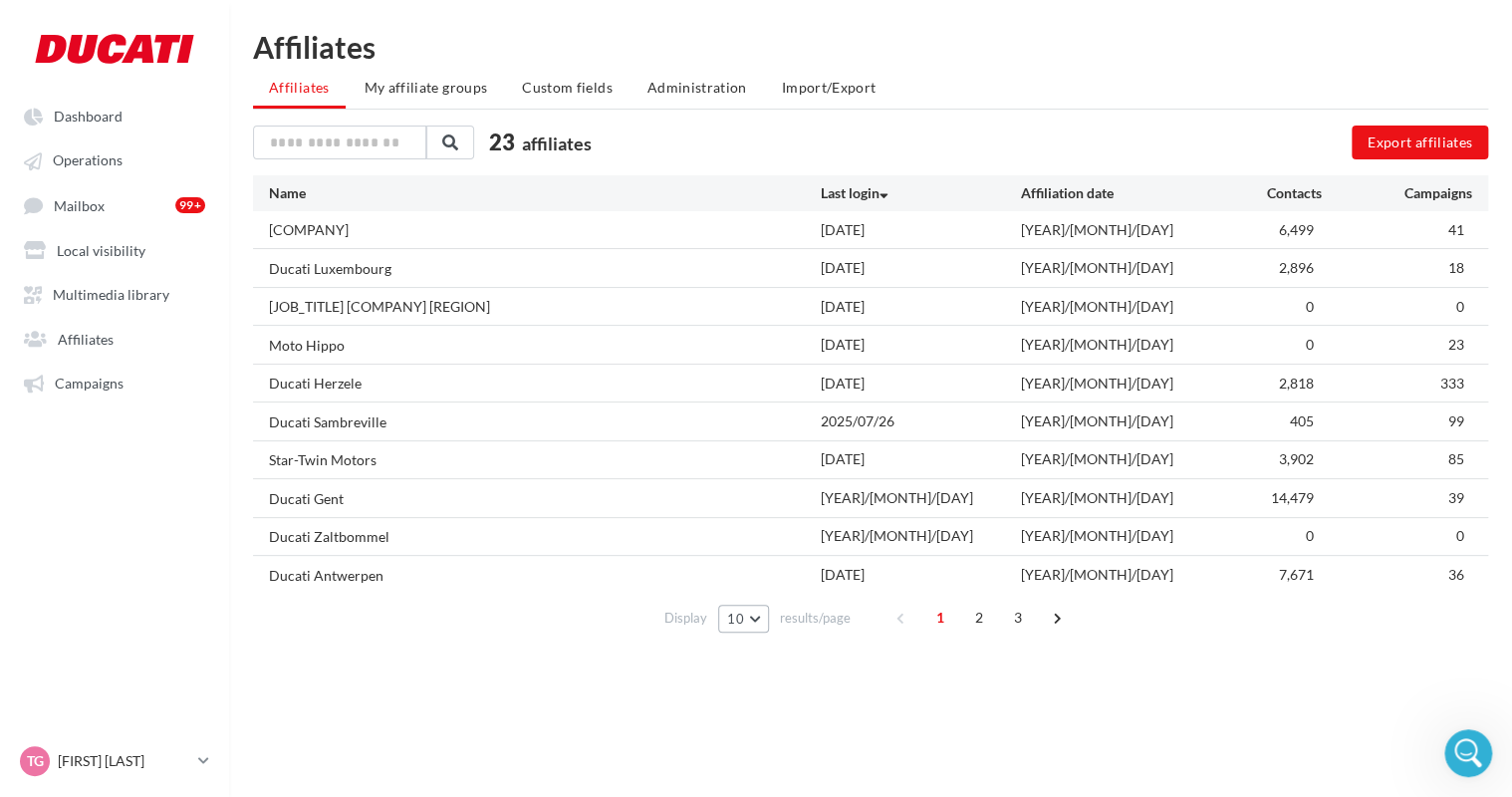 click on "10" at bounding box center (743, 619) 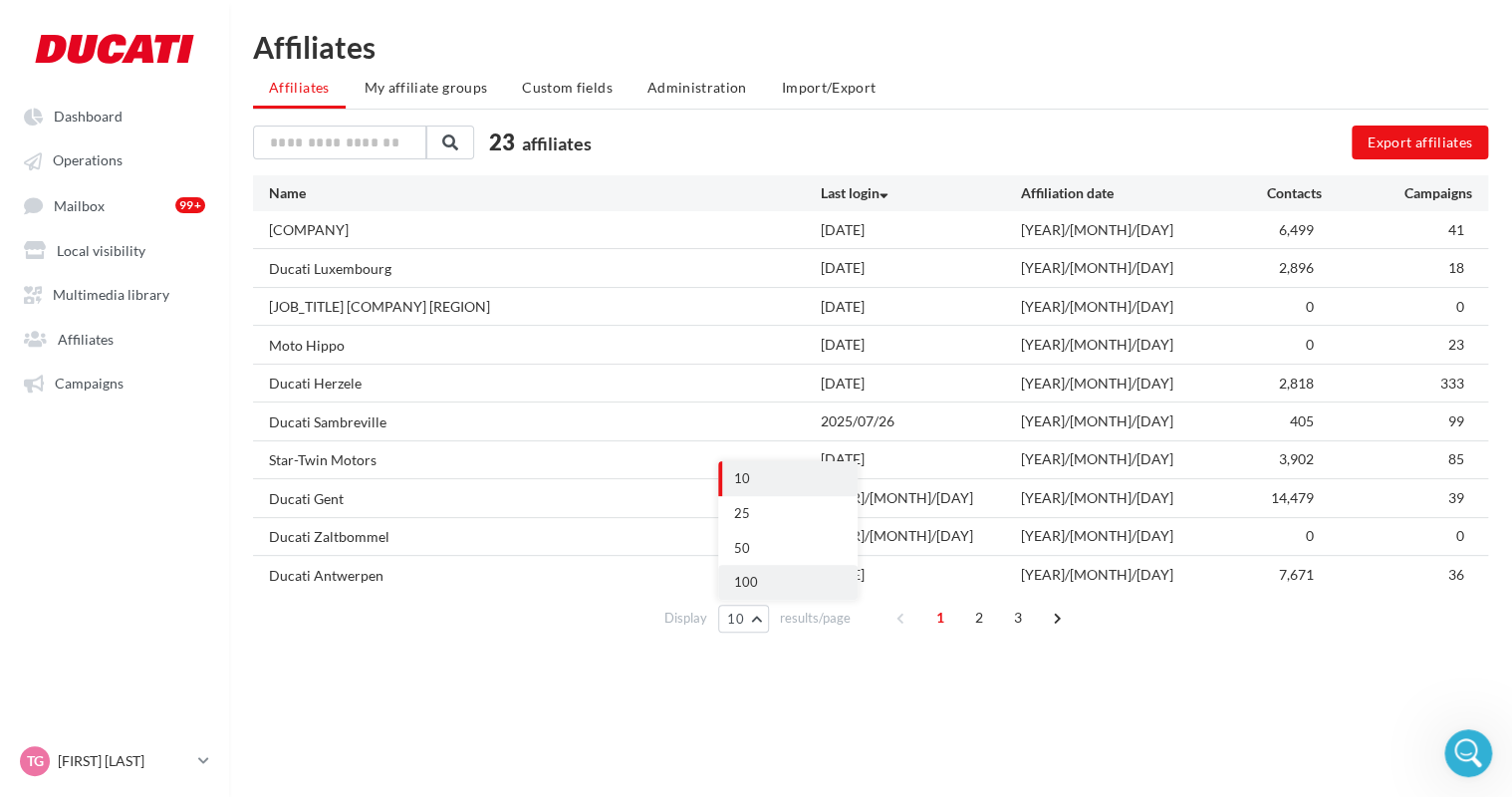 click on "100" at bounding box center [746, 582] 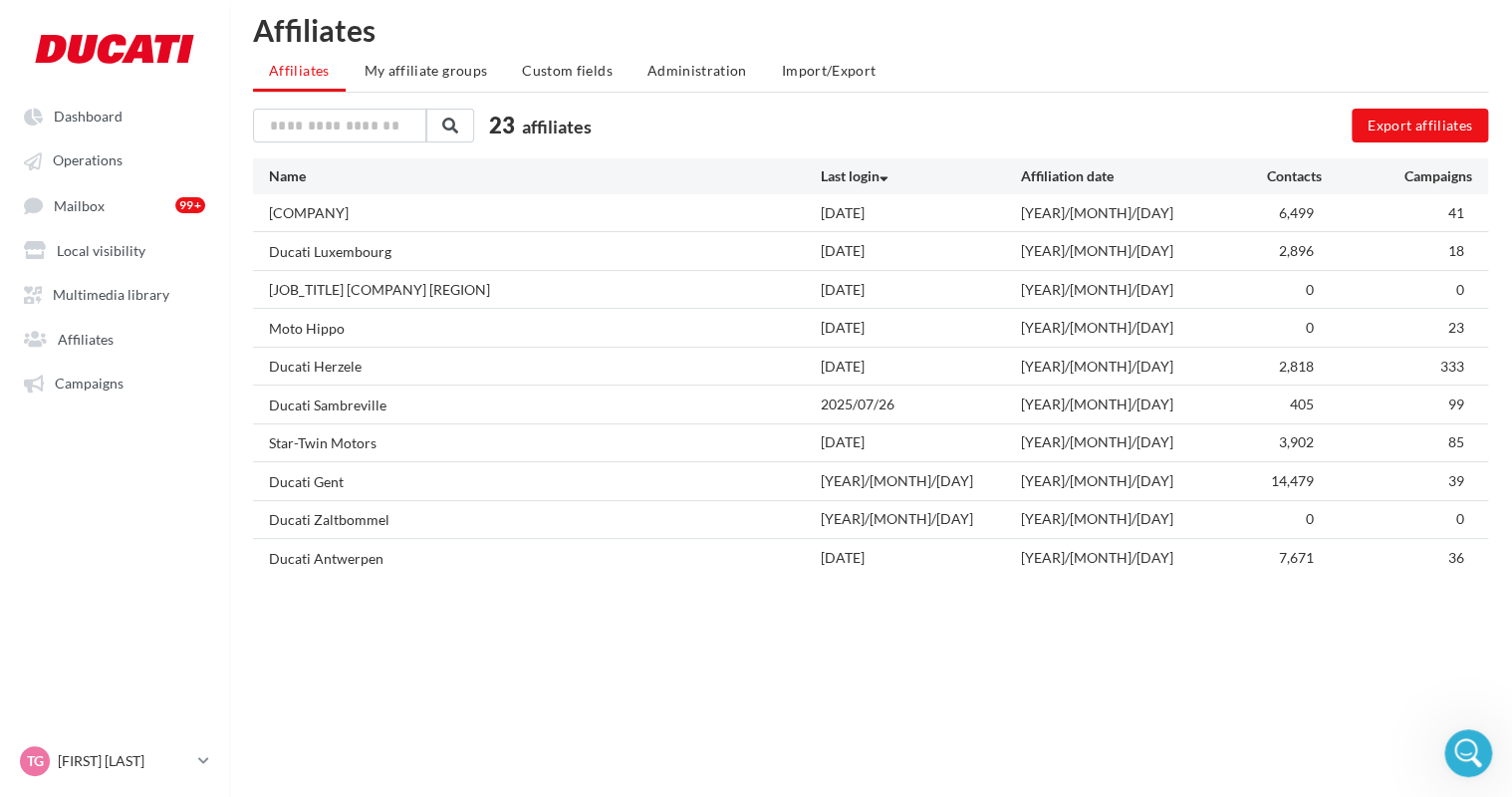 scroll, scrollTop: 32, scrollLeft: 0, axis: vertical 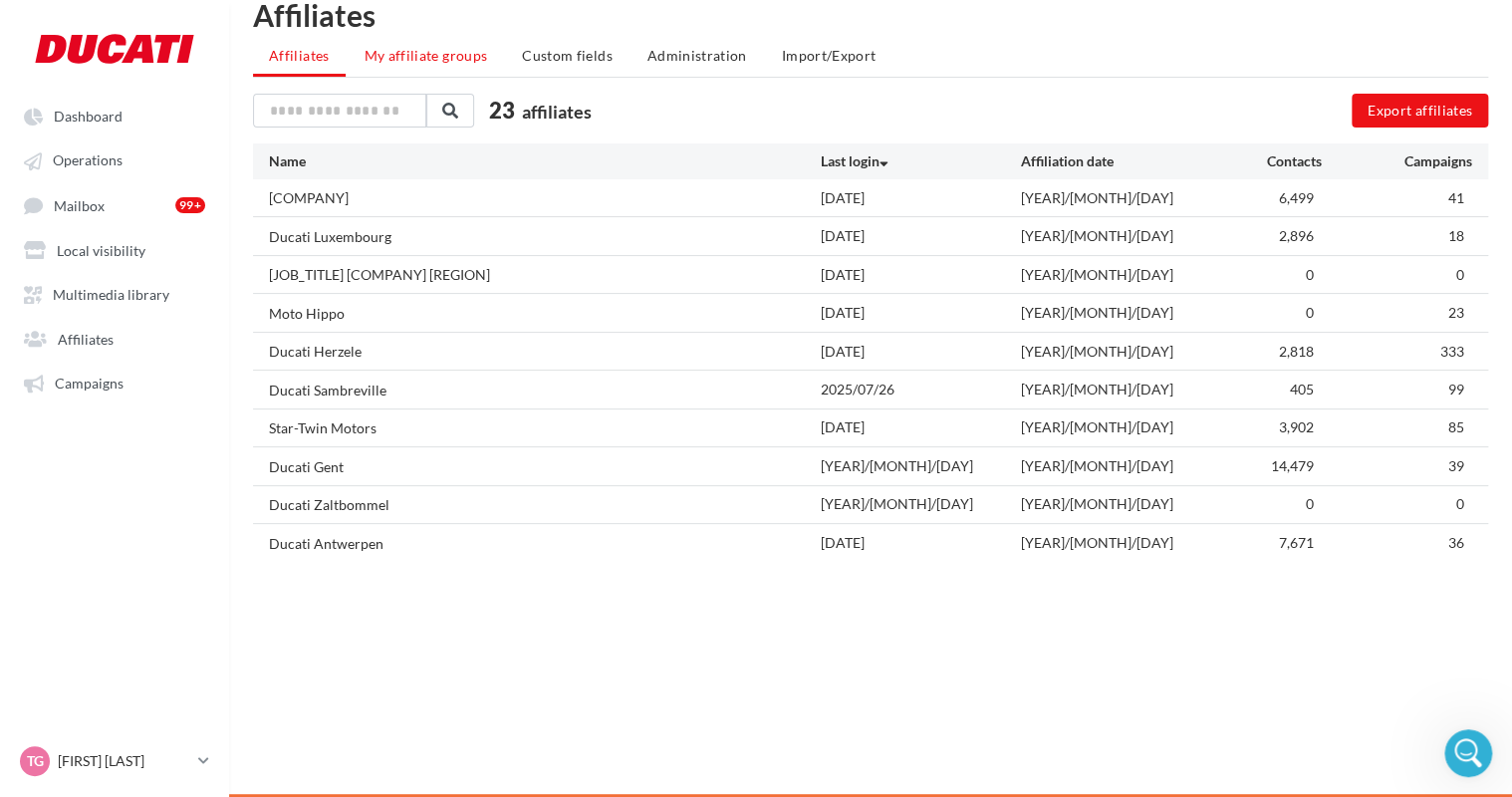 click on "My affiliate groups" at bounding box center (426, 55) 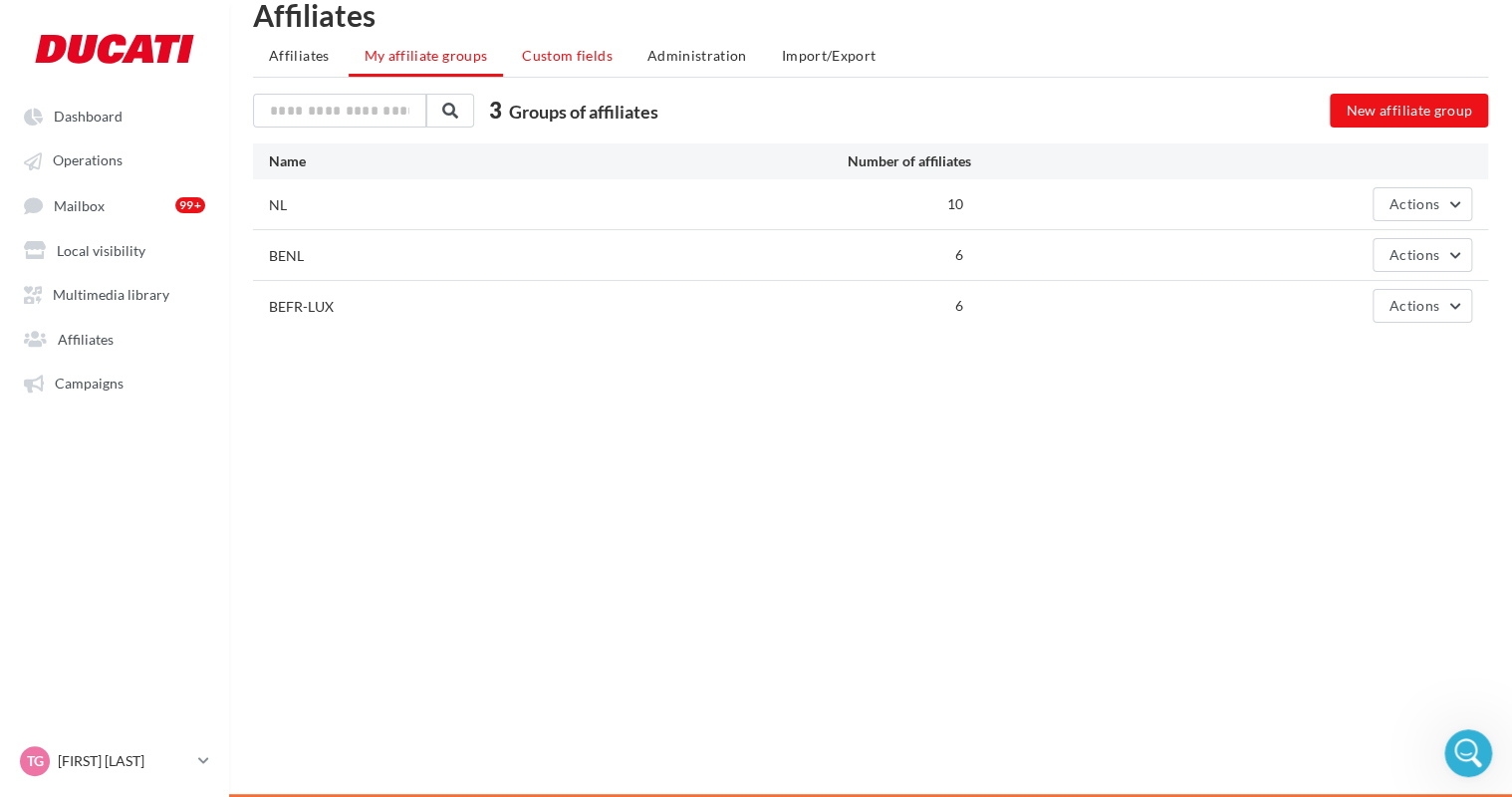 click on "Custom fields" at bounding box center [567, 55] 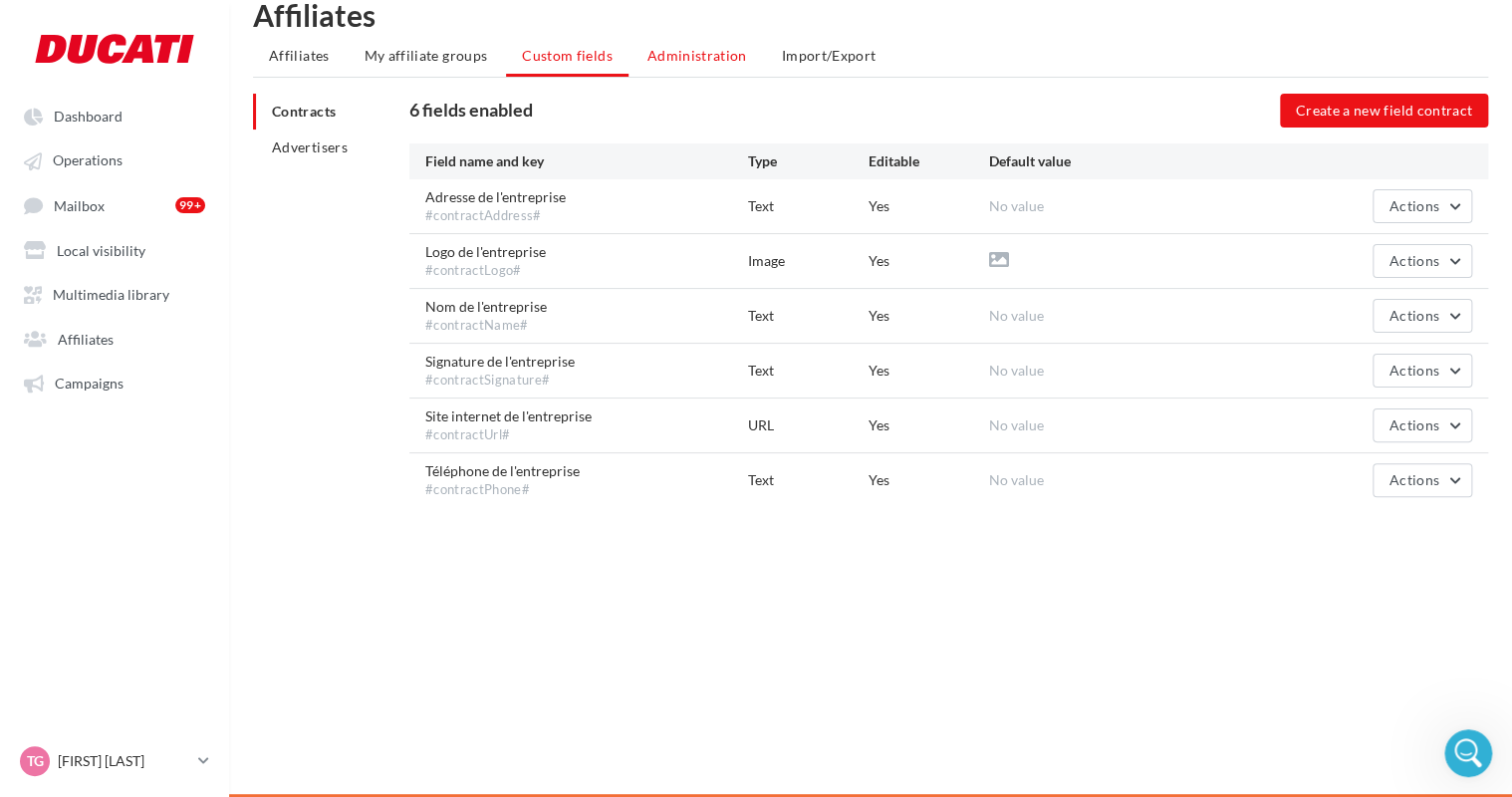 click on "Administration" at bounding box center (697, 55) 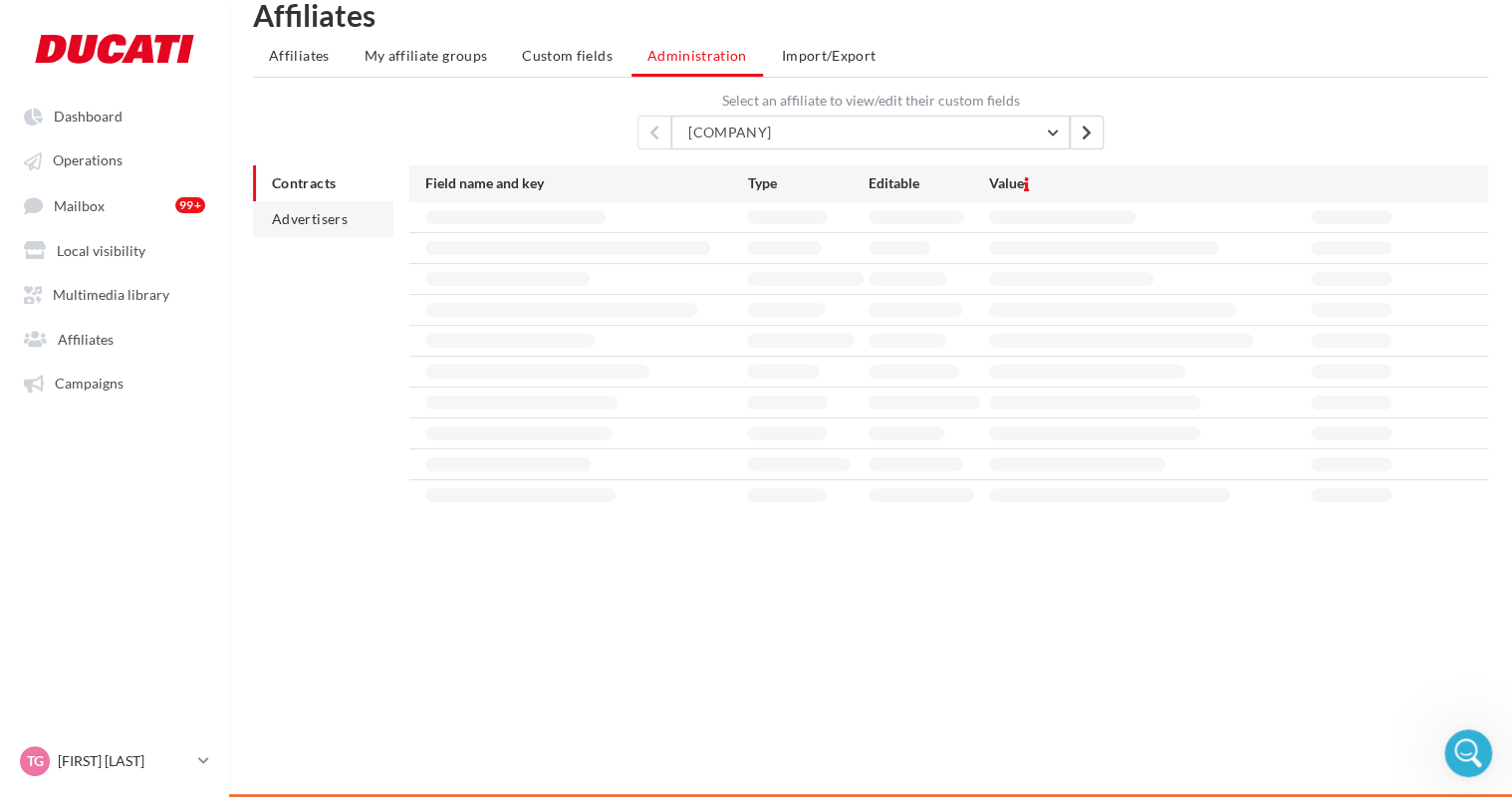 click on "Advertisers" at bounding box center [310, 218] 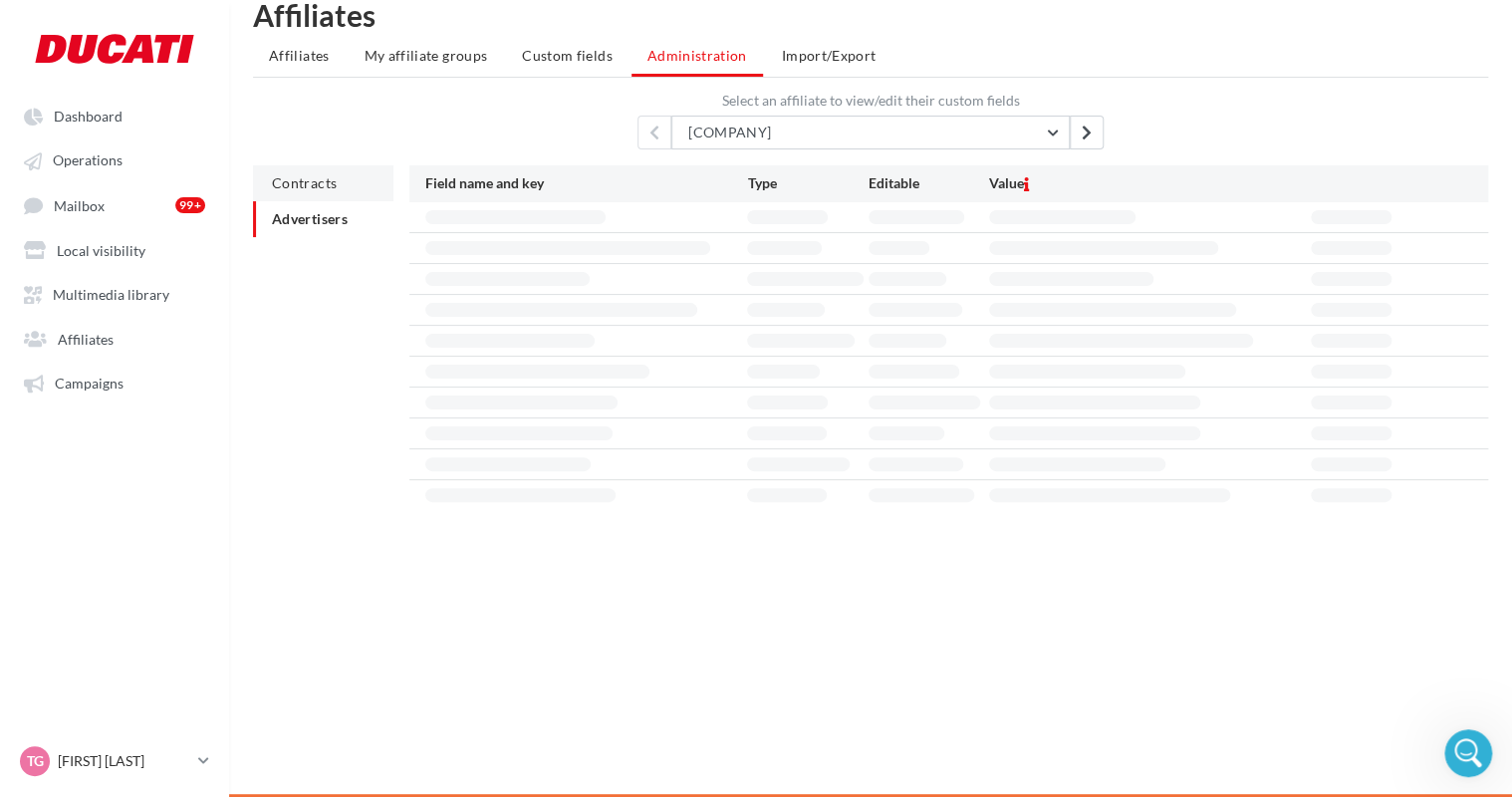 click on "Contracts" at bounding box center (304, 182) 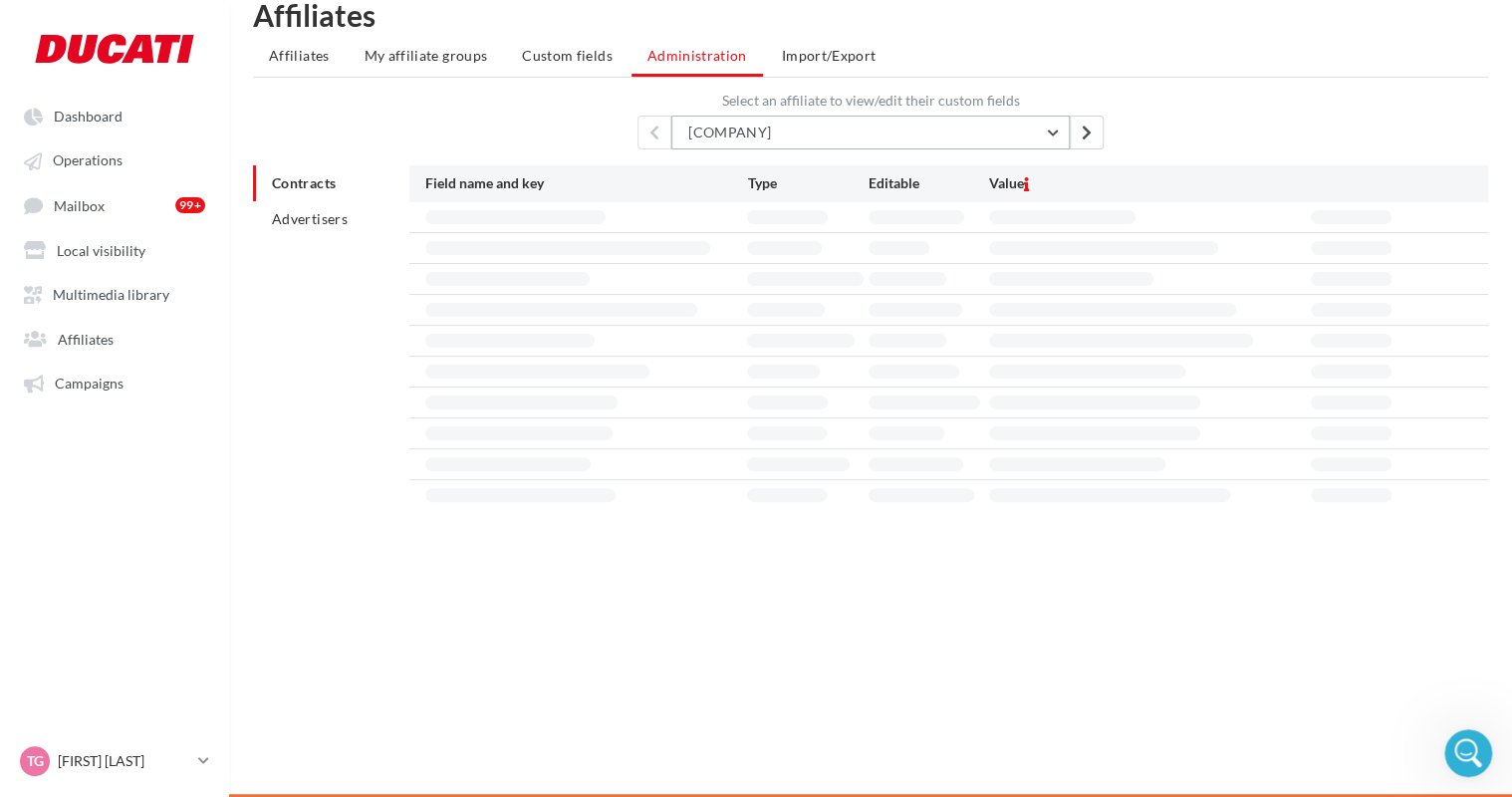click on "[COMPANY]" at bounding box center [871, 133] 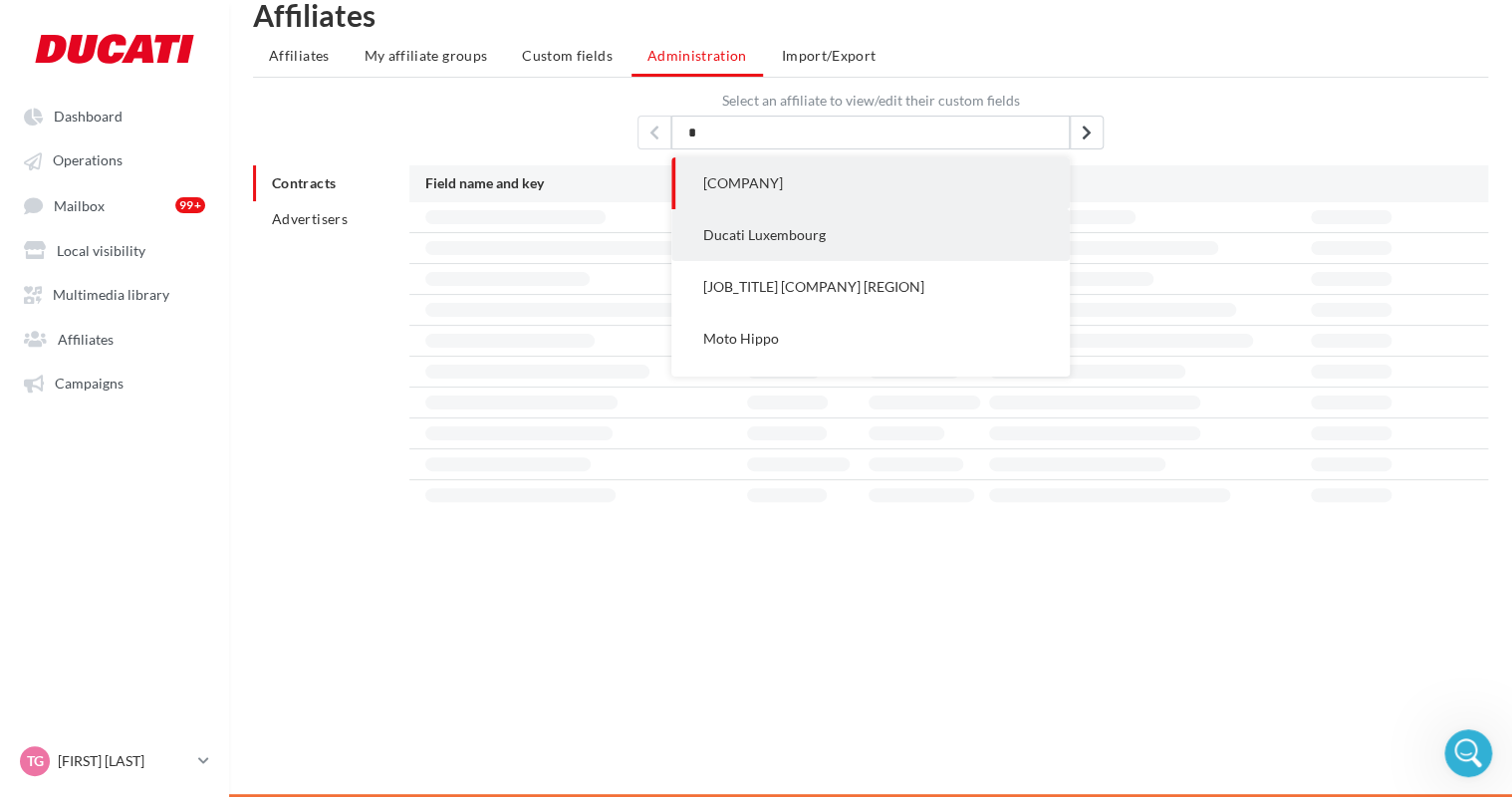 click on "Ducati Luxembourg" at bounding box center (764, 234) 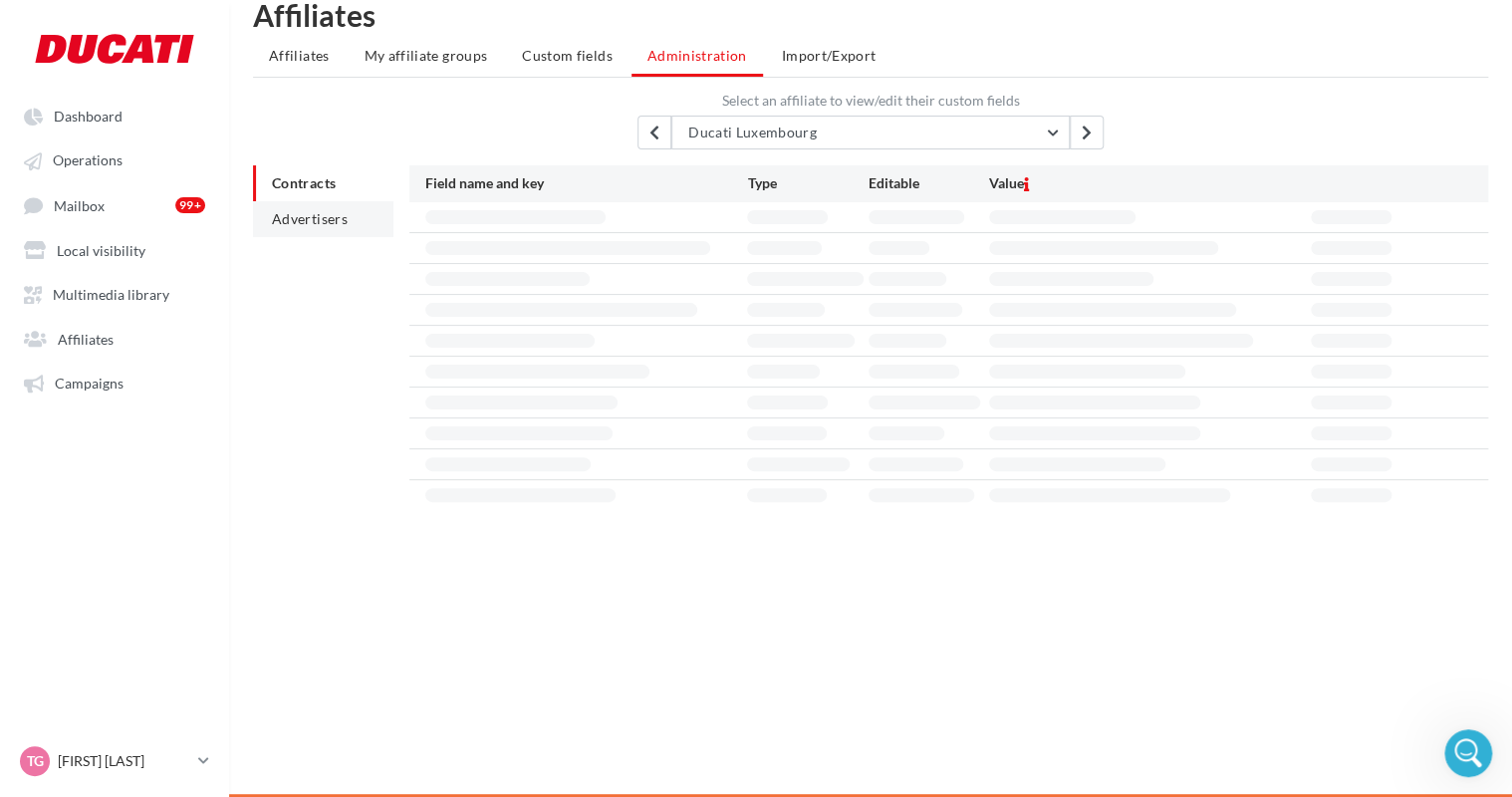 click on "Advertisers" at bounding box center [323, 219] 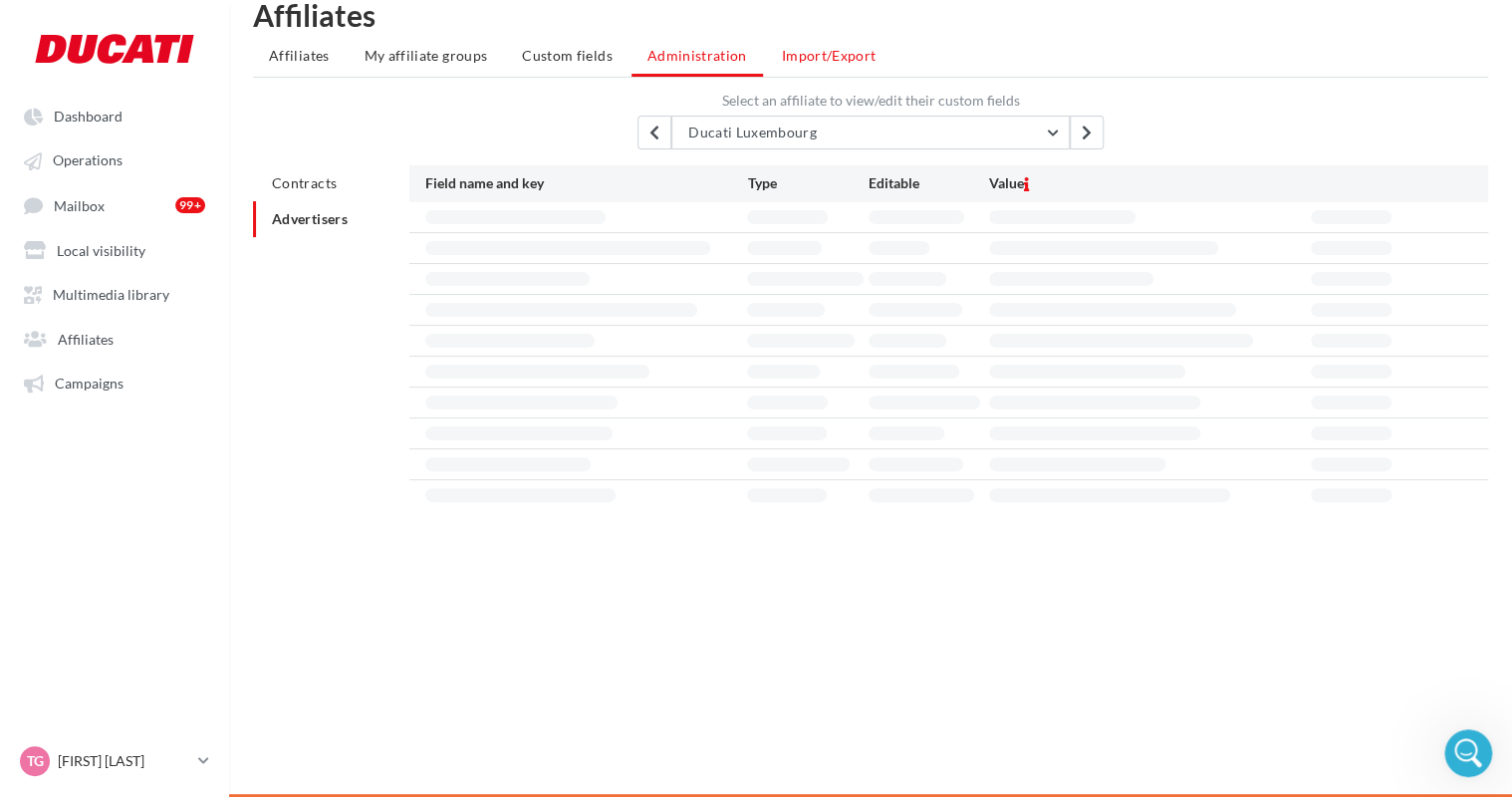 click on "Import/Export" at bounding box center (829, 55) 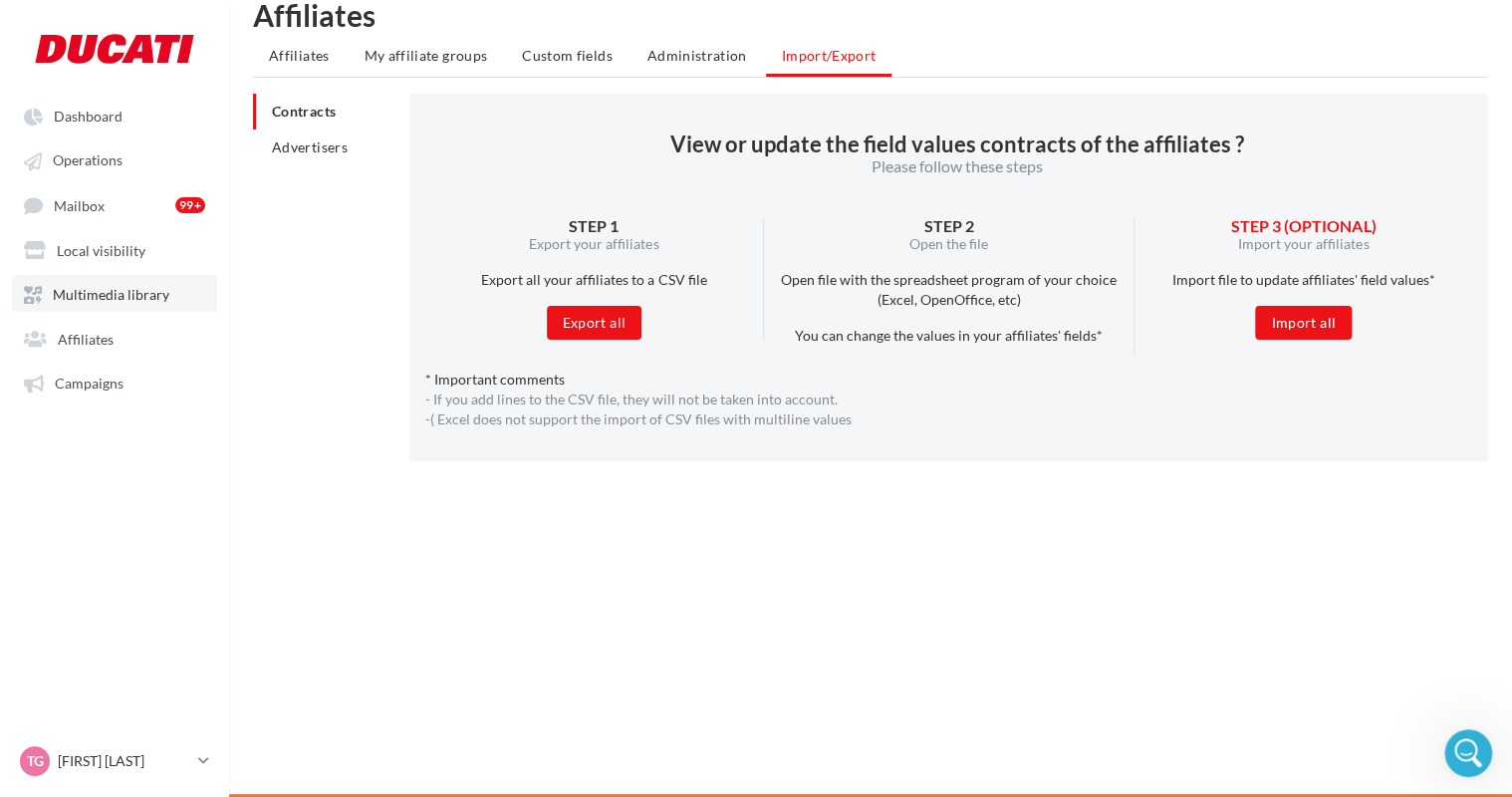click on "Multimedia library" at bounding box center (111, 294) 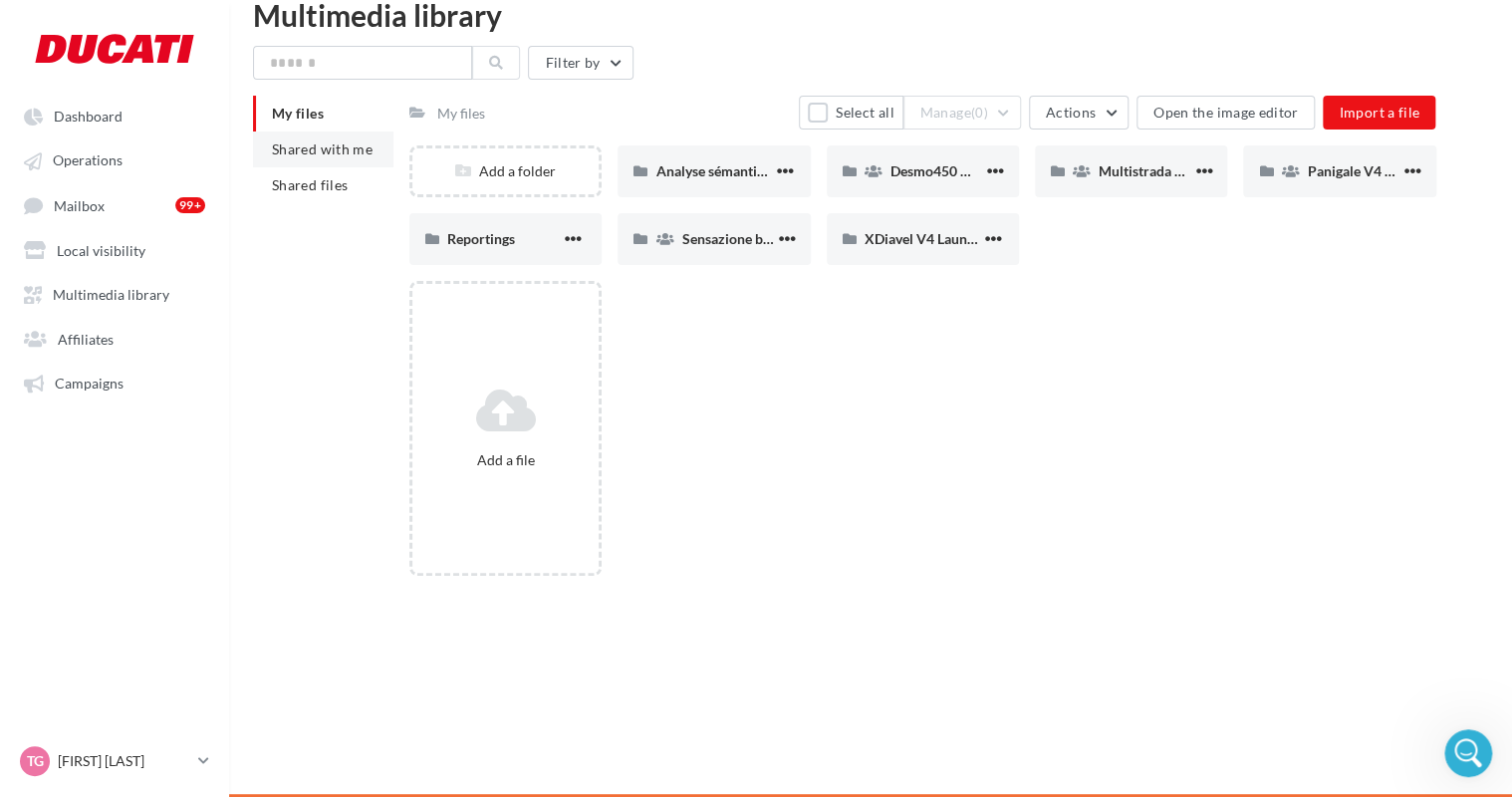 click on "Shared with me" at bounding box center (322, 148) 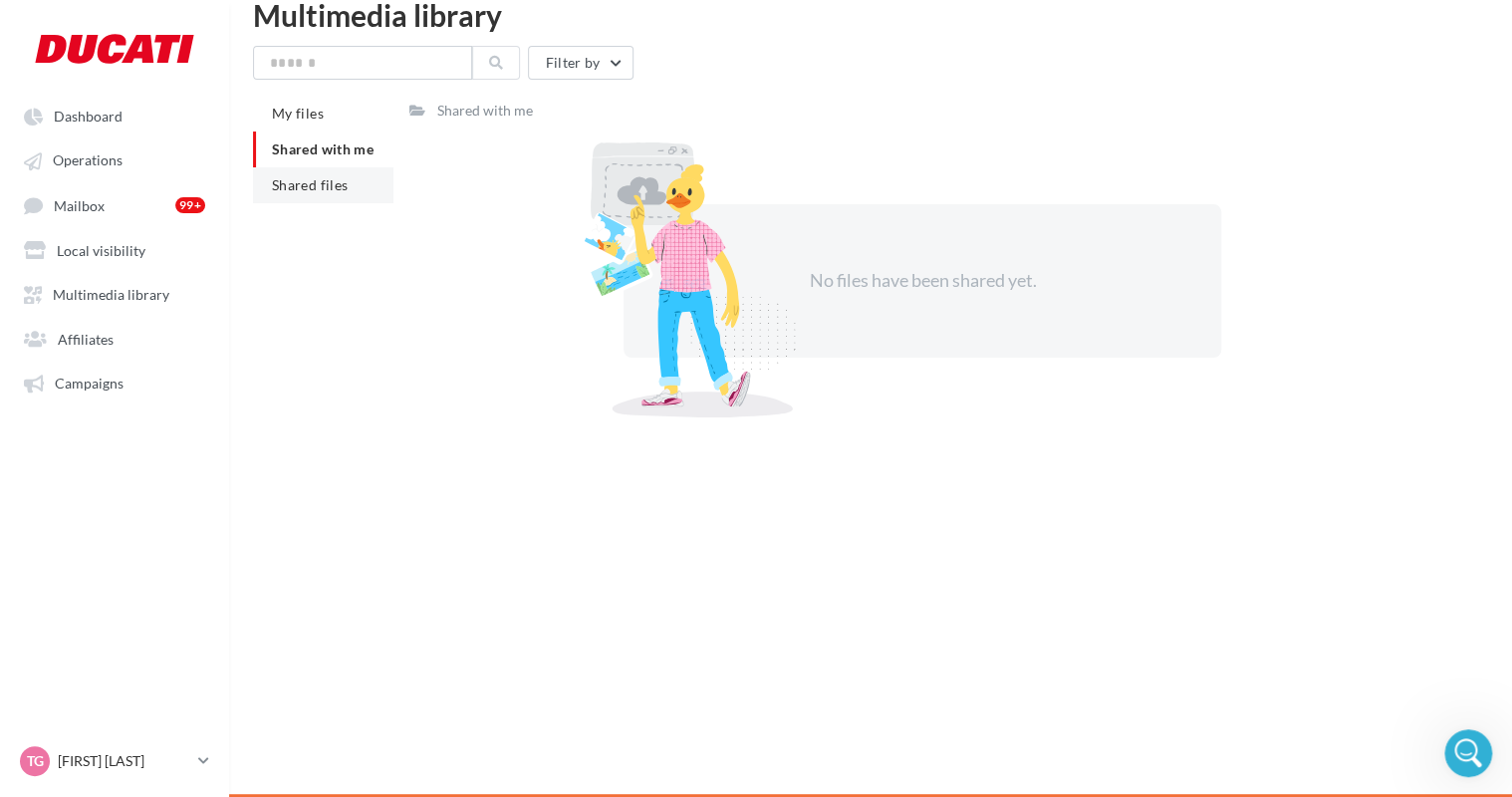 click on "Shared files" at bounding box center [310, 184] 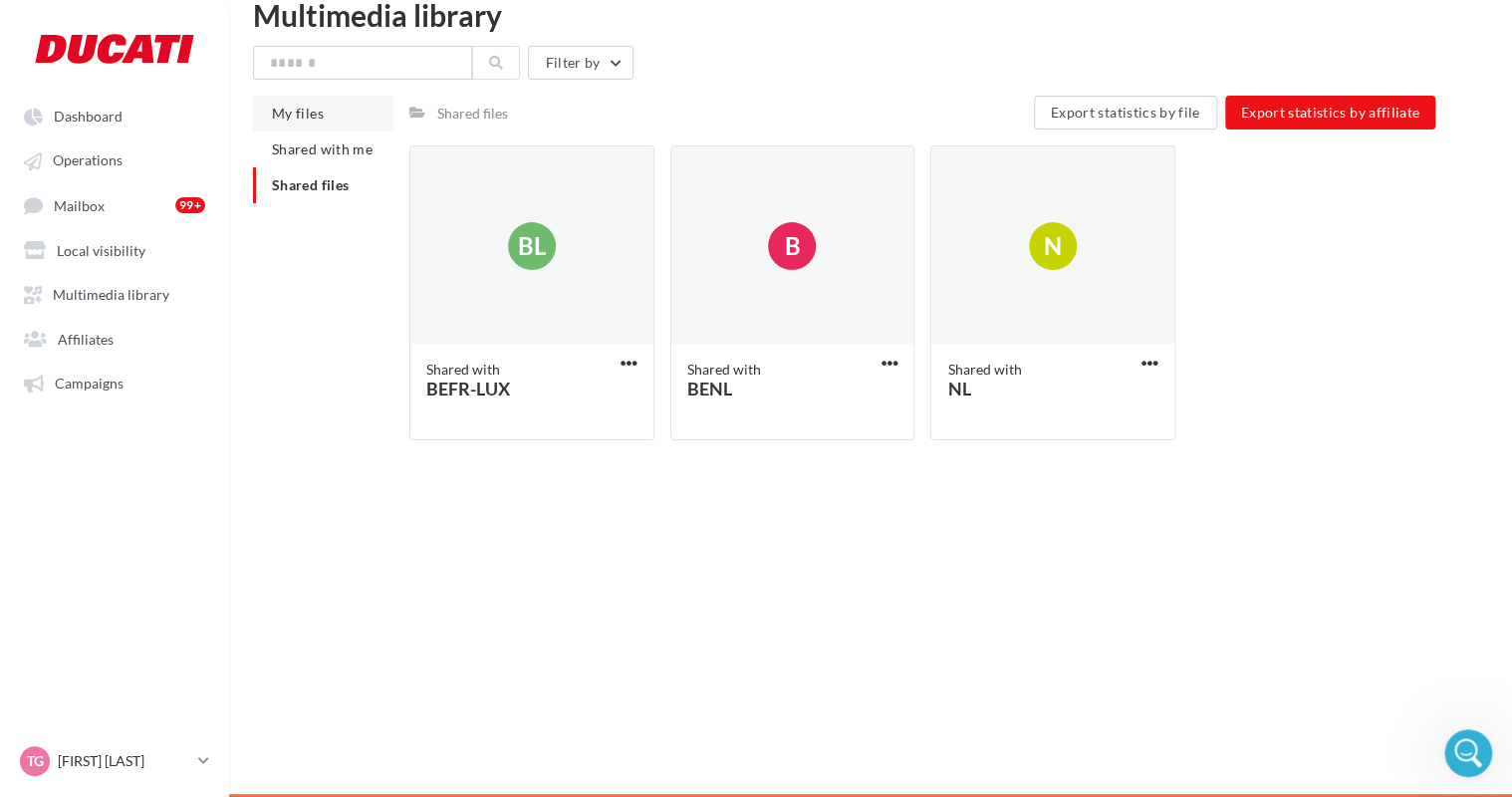 click on "My files" at bounding box center (323, 114) 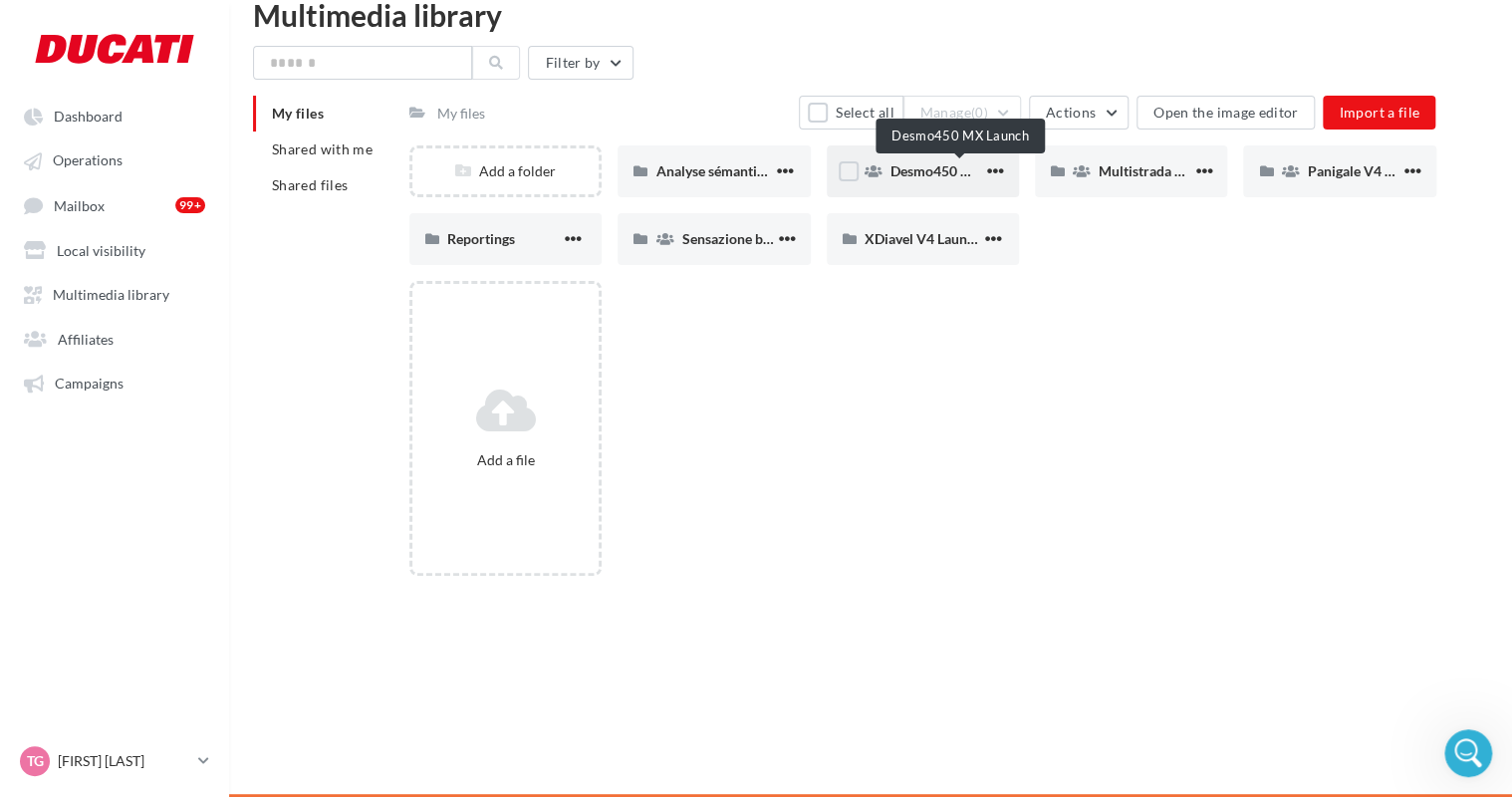 click on "Desmo450 MX Launch" at bounding box center [960, 170] 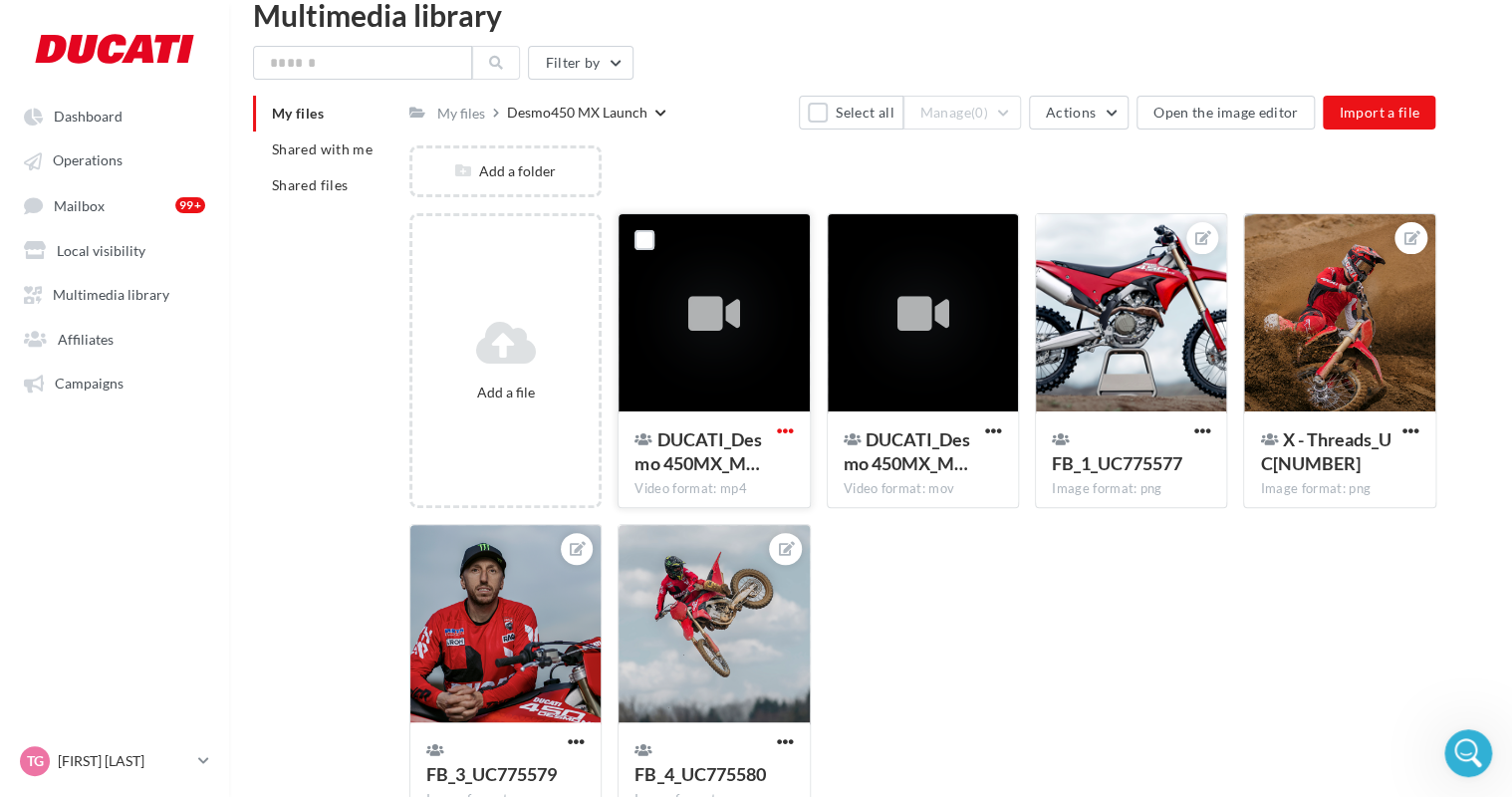 click at bounding box center [785, 430] 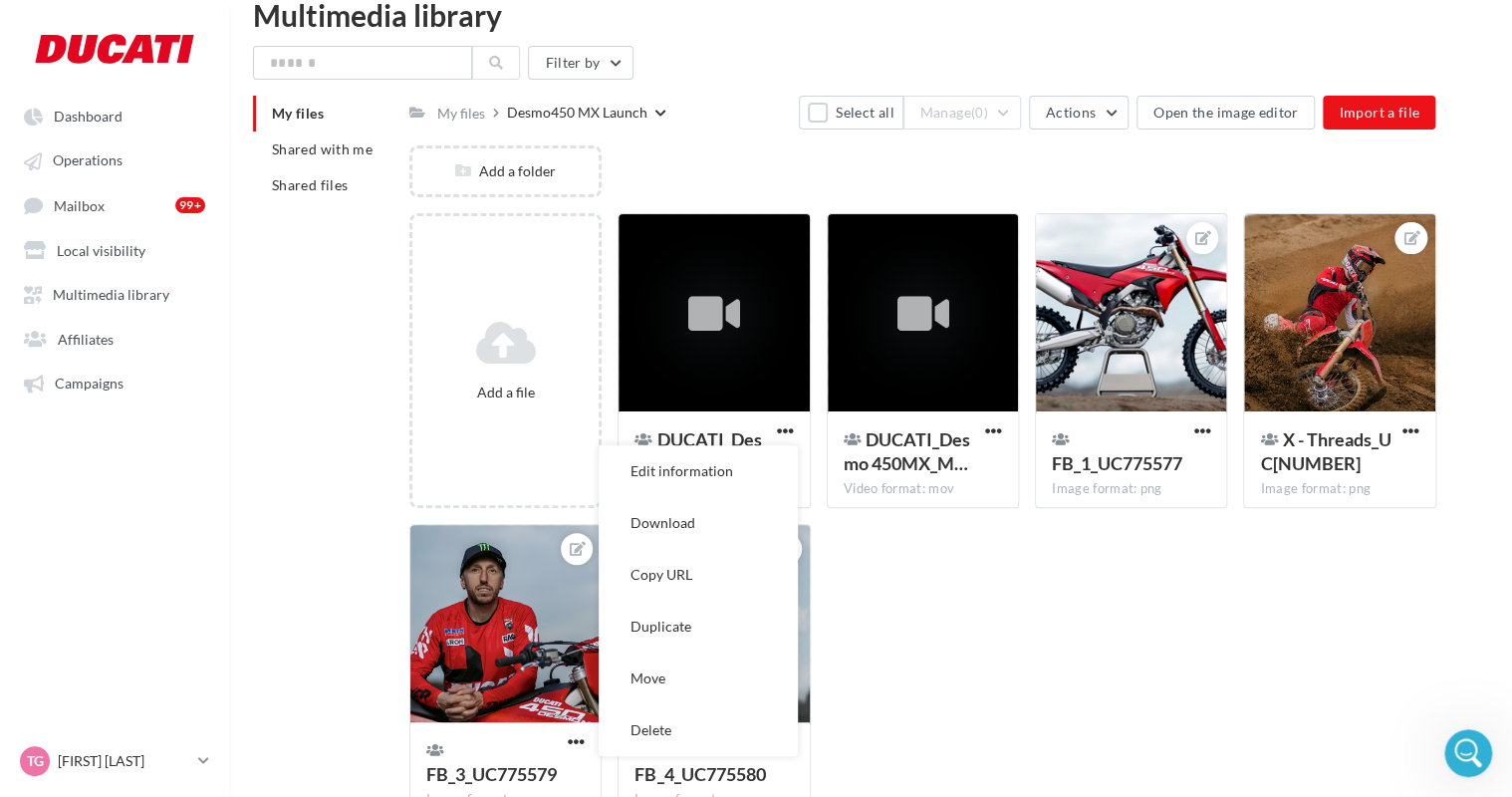 click on "Edit information Download Copy URL Duplicate Move Delete
Video format: mp4
Video format: mov
Image format: png
Image format: png
Image format: png
Image format: png" at bounding box center (930, 524) 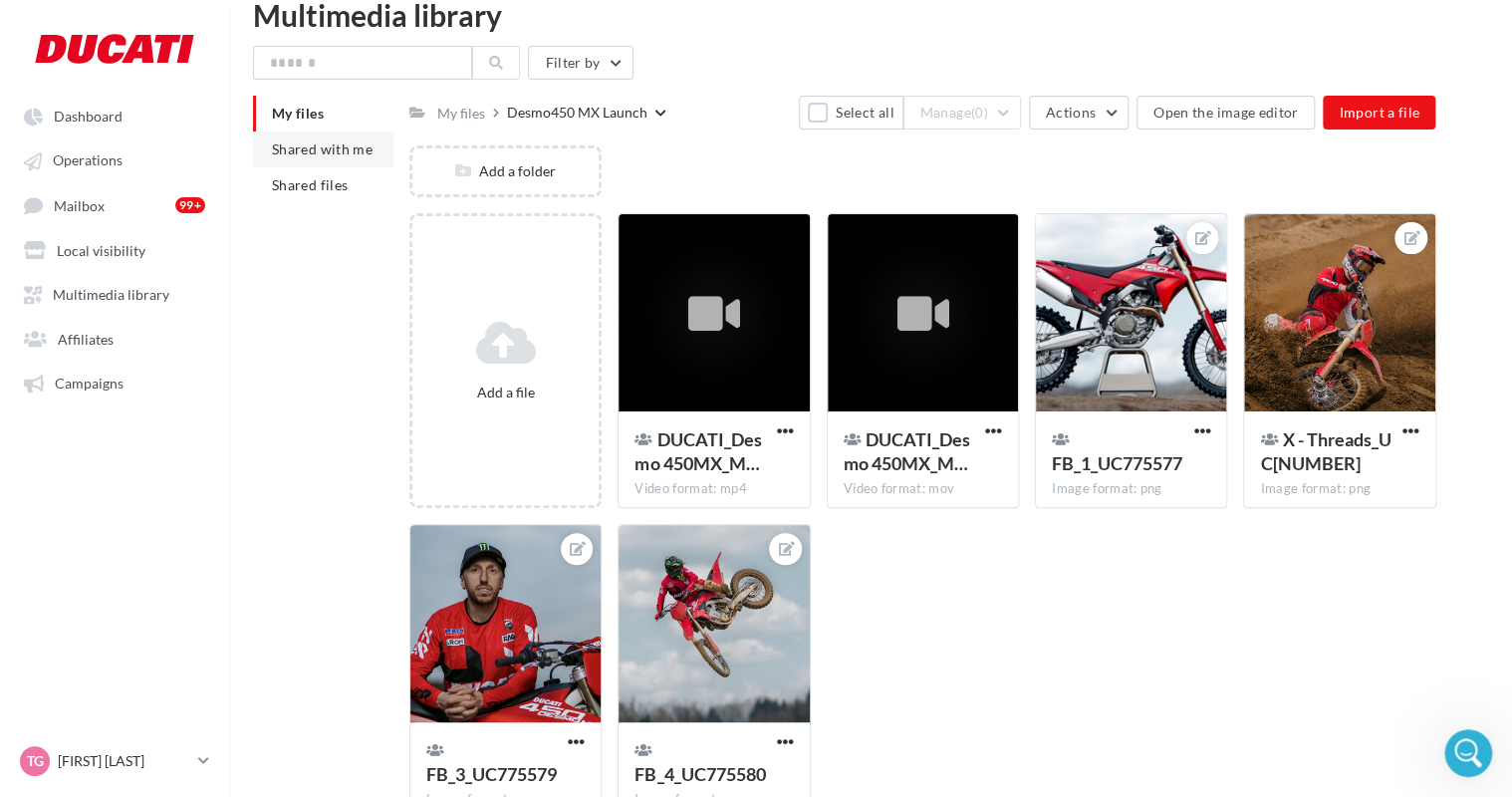 click on "Shared with me" at bounding box center [322, 148] 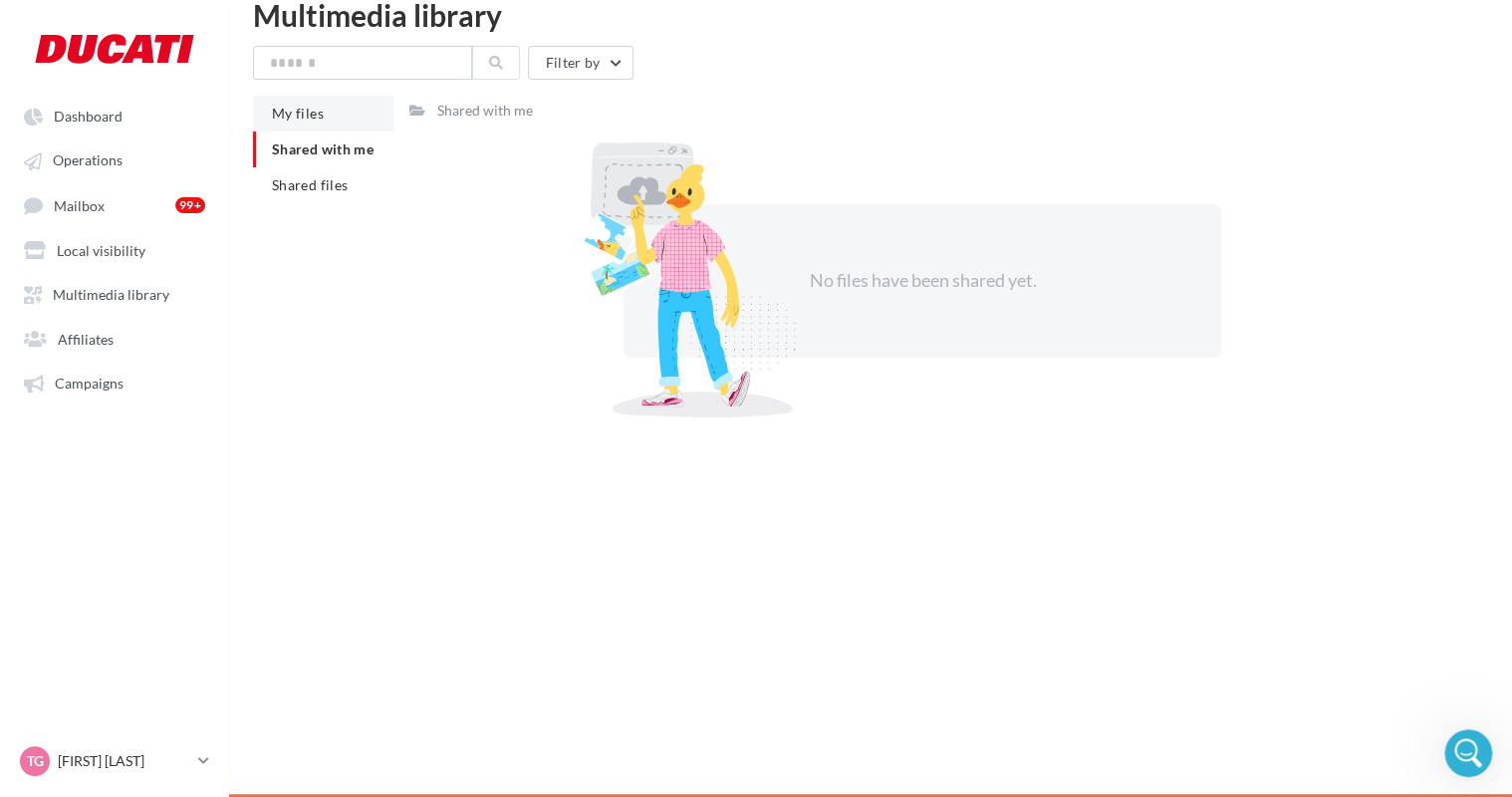 click on "My files" at bounding box center [298, 113] 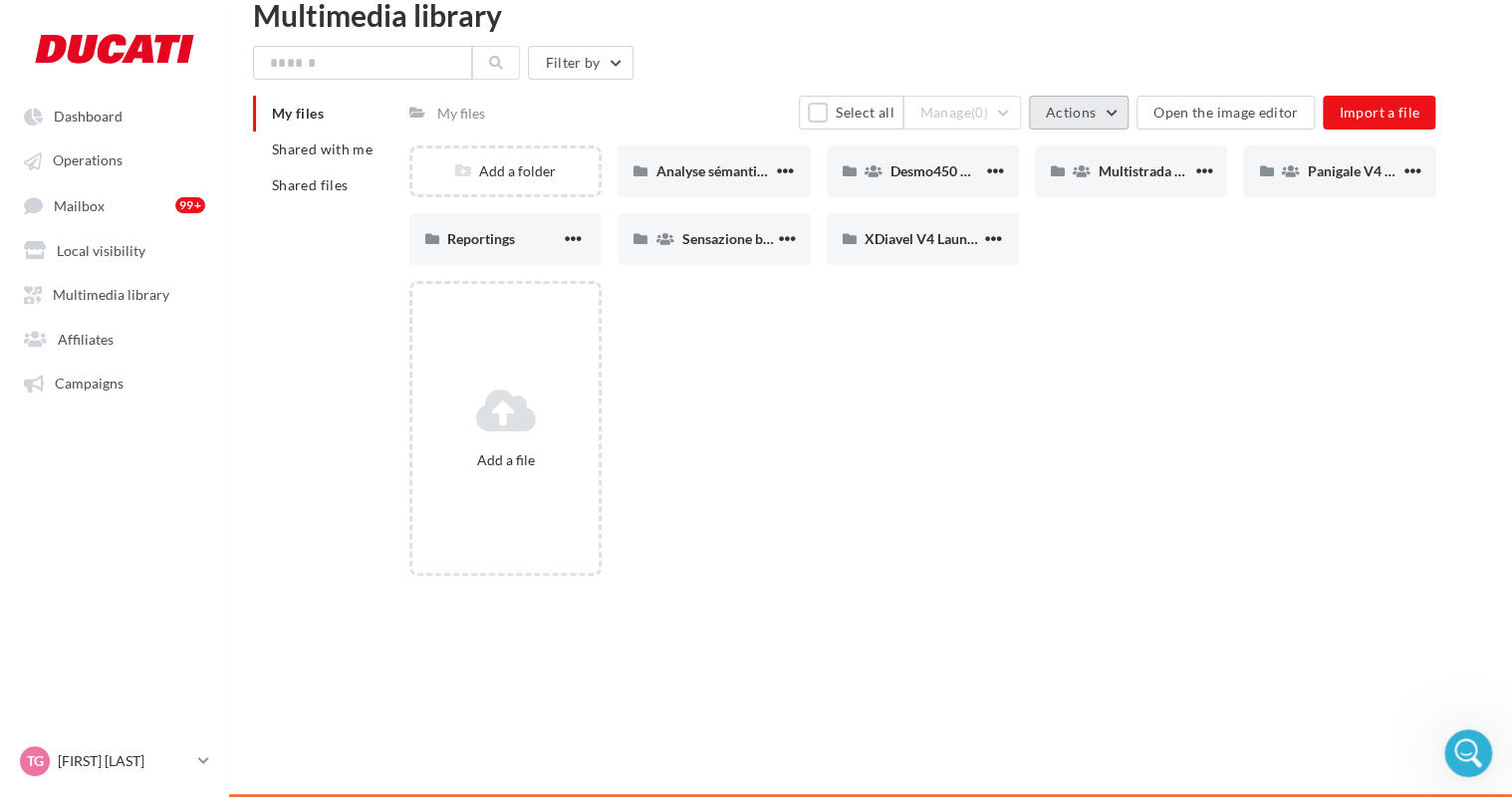 click on "Actions" at bounding box center (1079, 113) 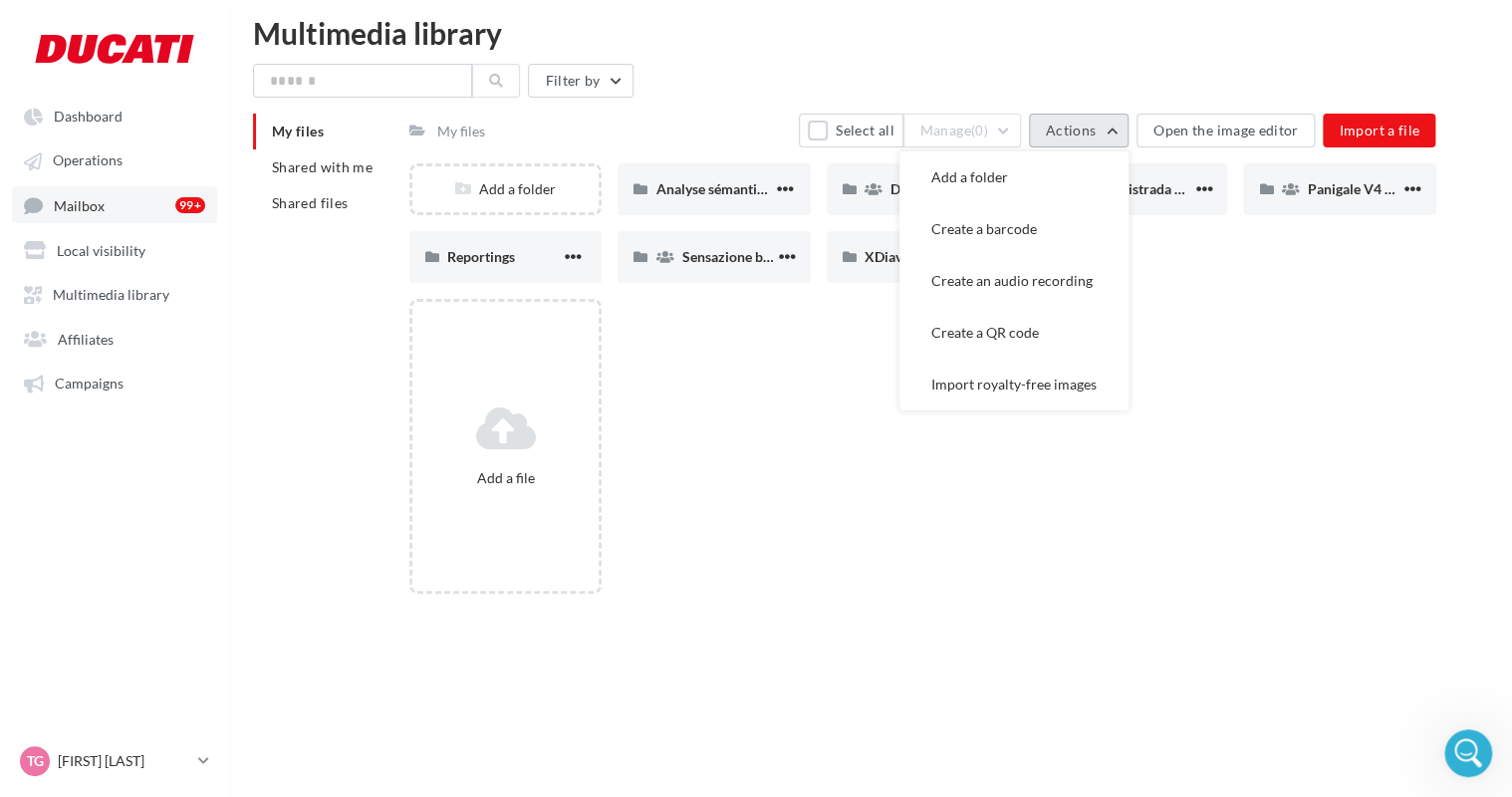 scroll, scrollTop: 0, scrollLeft: 0, axis: both 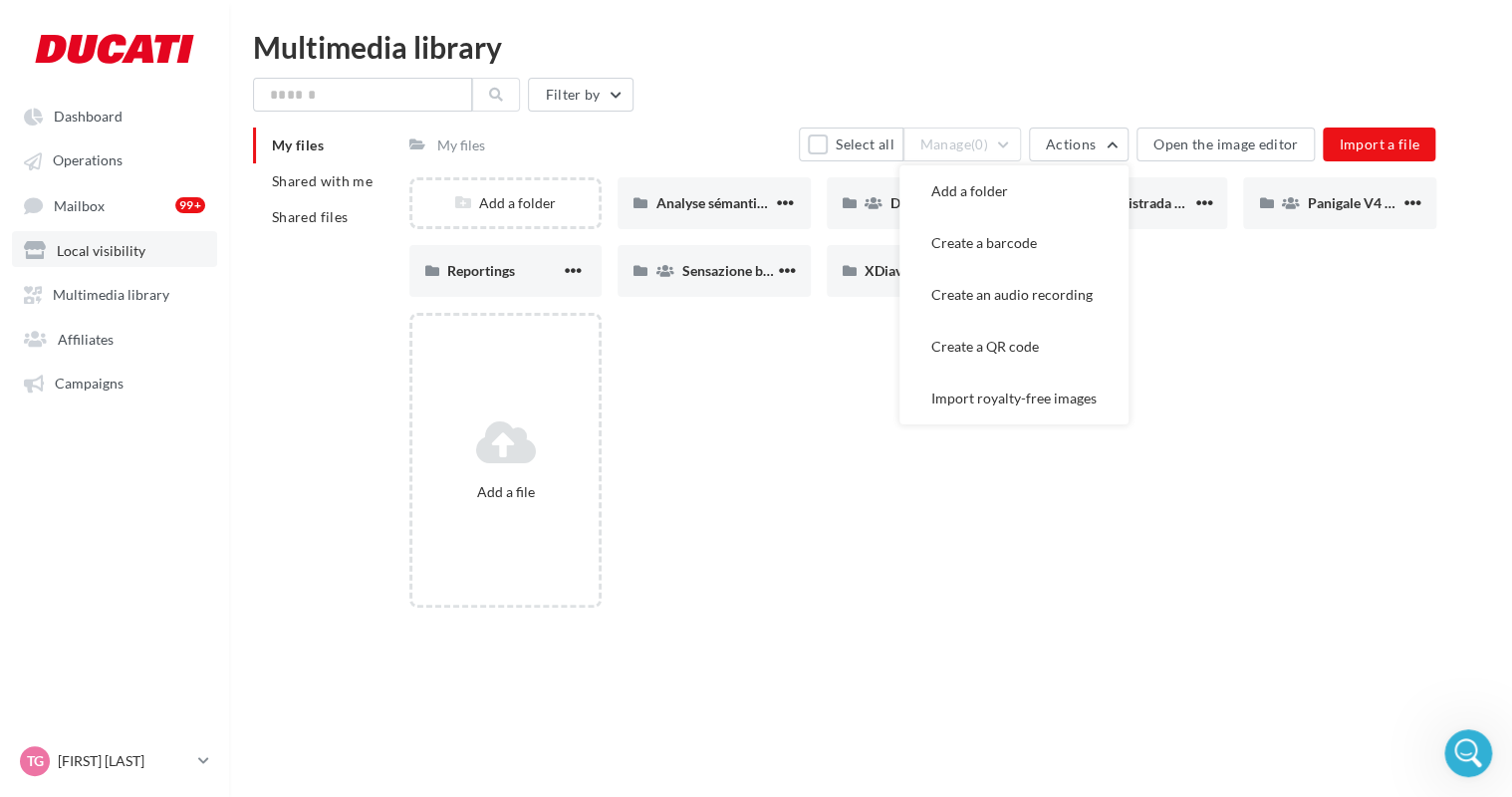 click on "Local visibility" at bounding box center (101, 249) 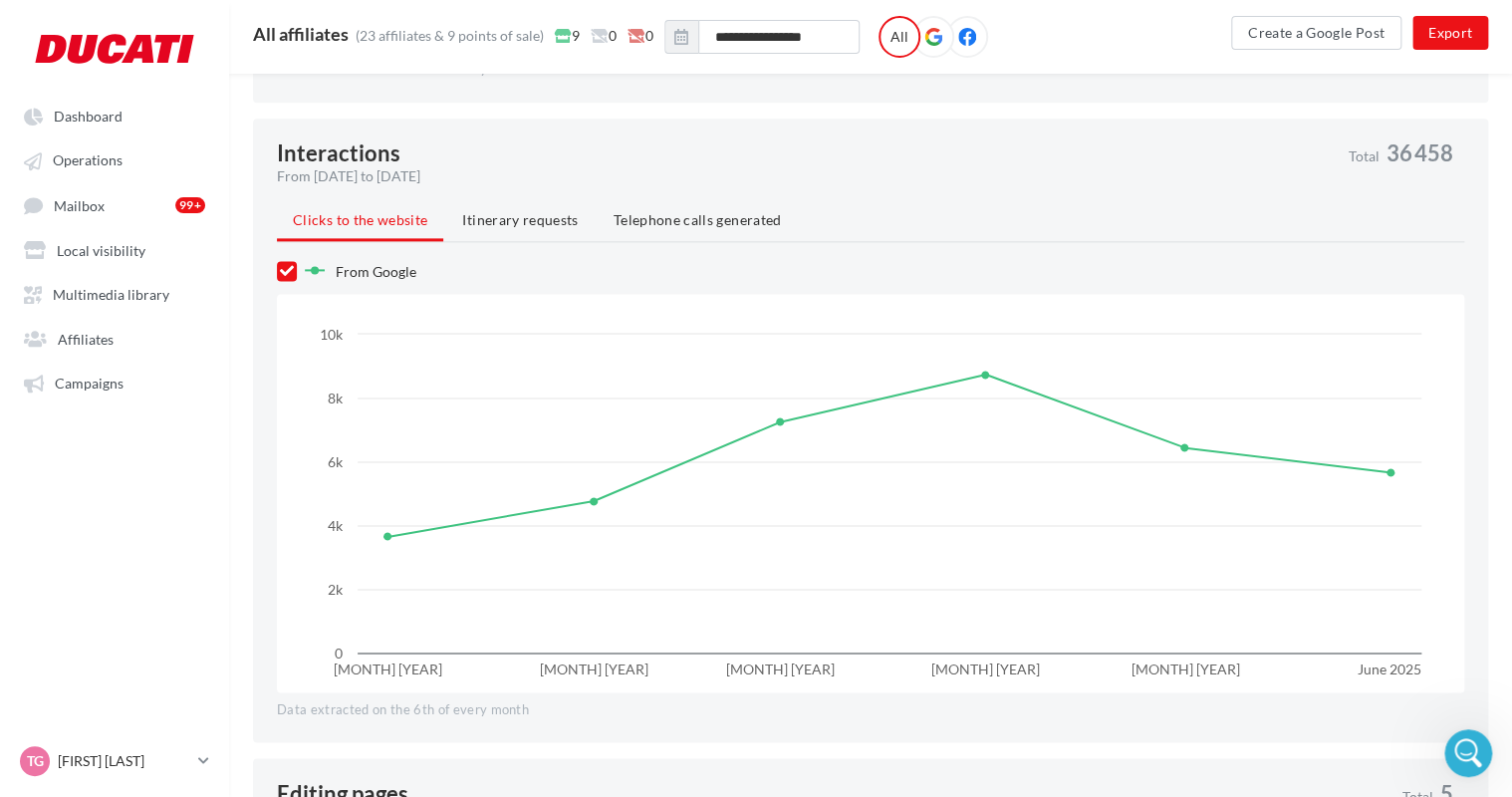 scroll, scrollTop: 1196, scrollLeft: 0, axis: vertical 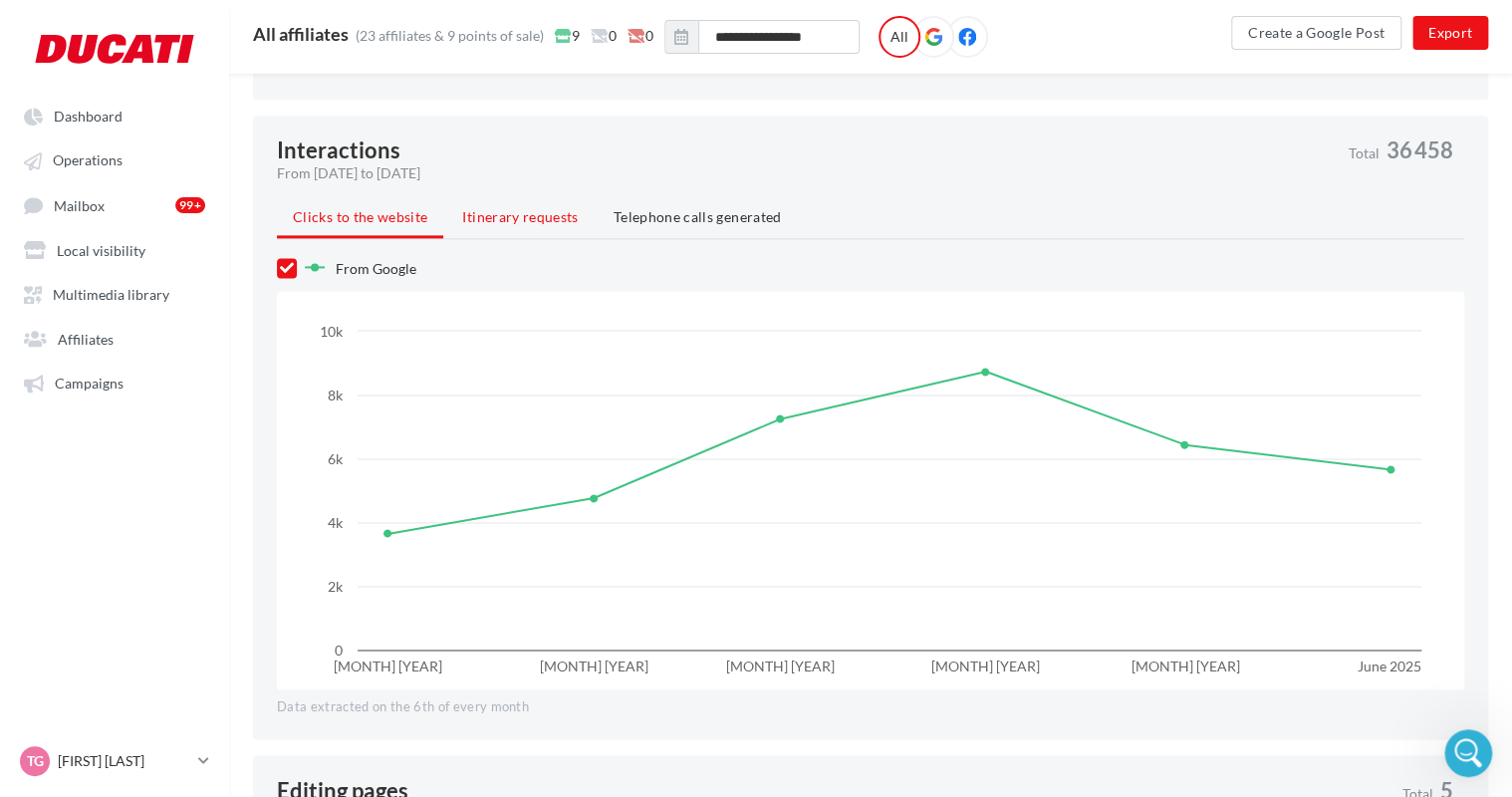 click on "Itinerary requests" at bounding box center [520, 216] 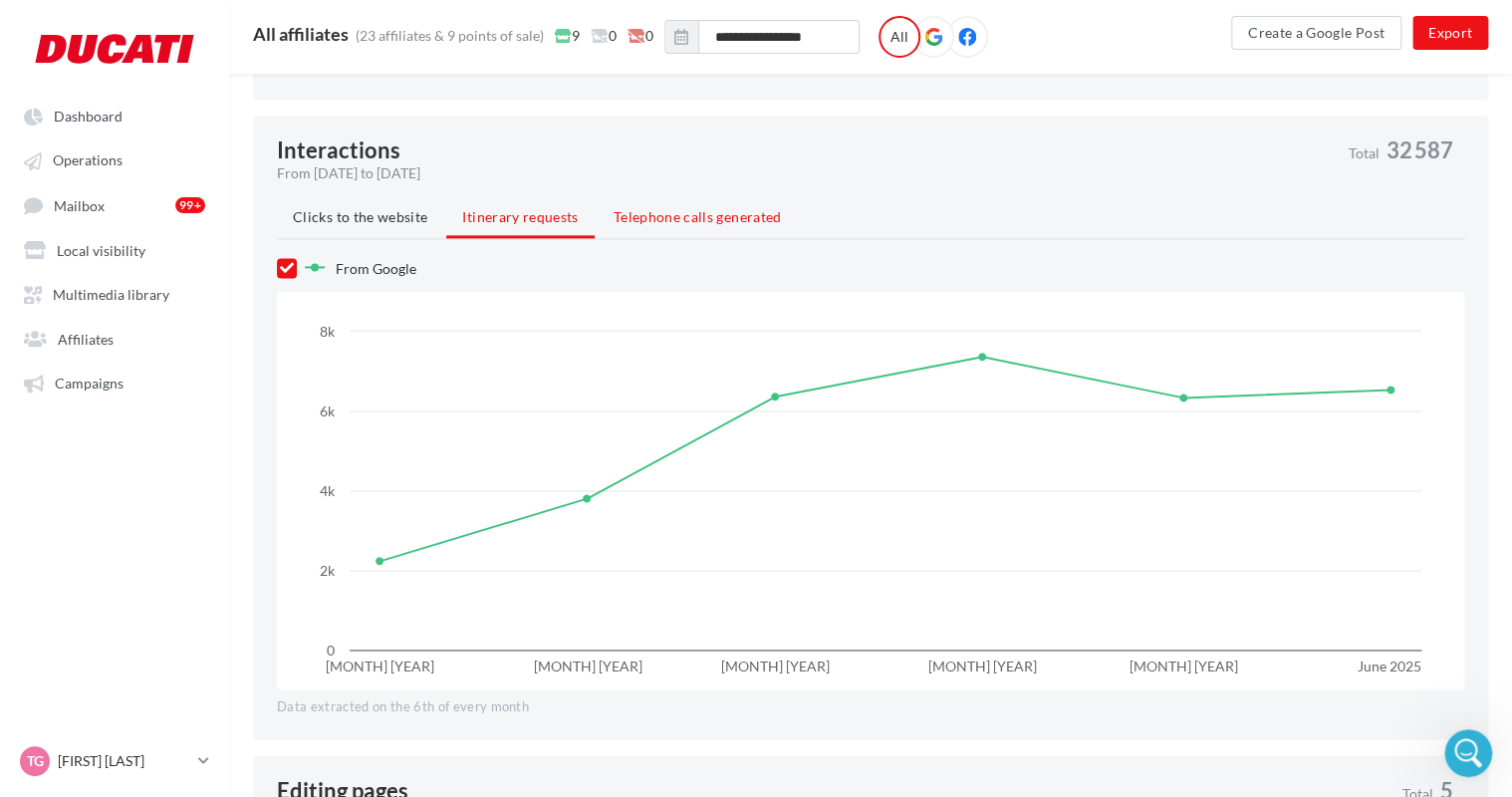 click on "Telephone calls generated" at bounding box center [697, 216] 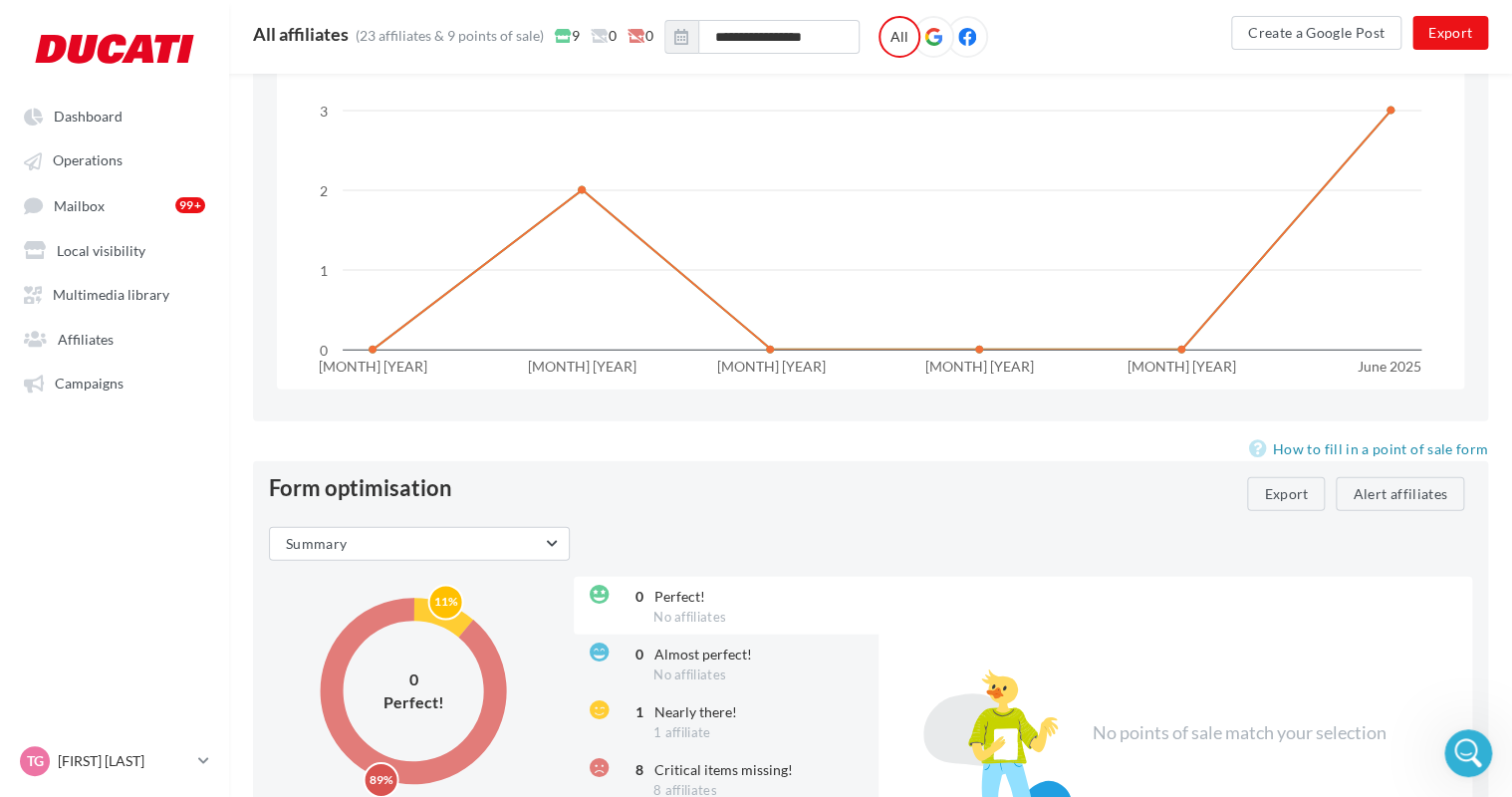 scroll, scrollTop: 2192, scrollLeft: 0, axis: vertical 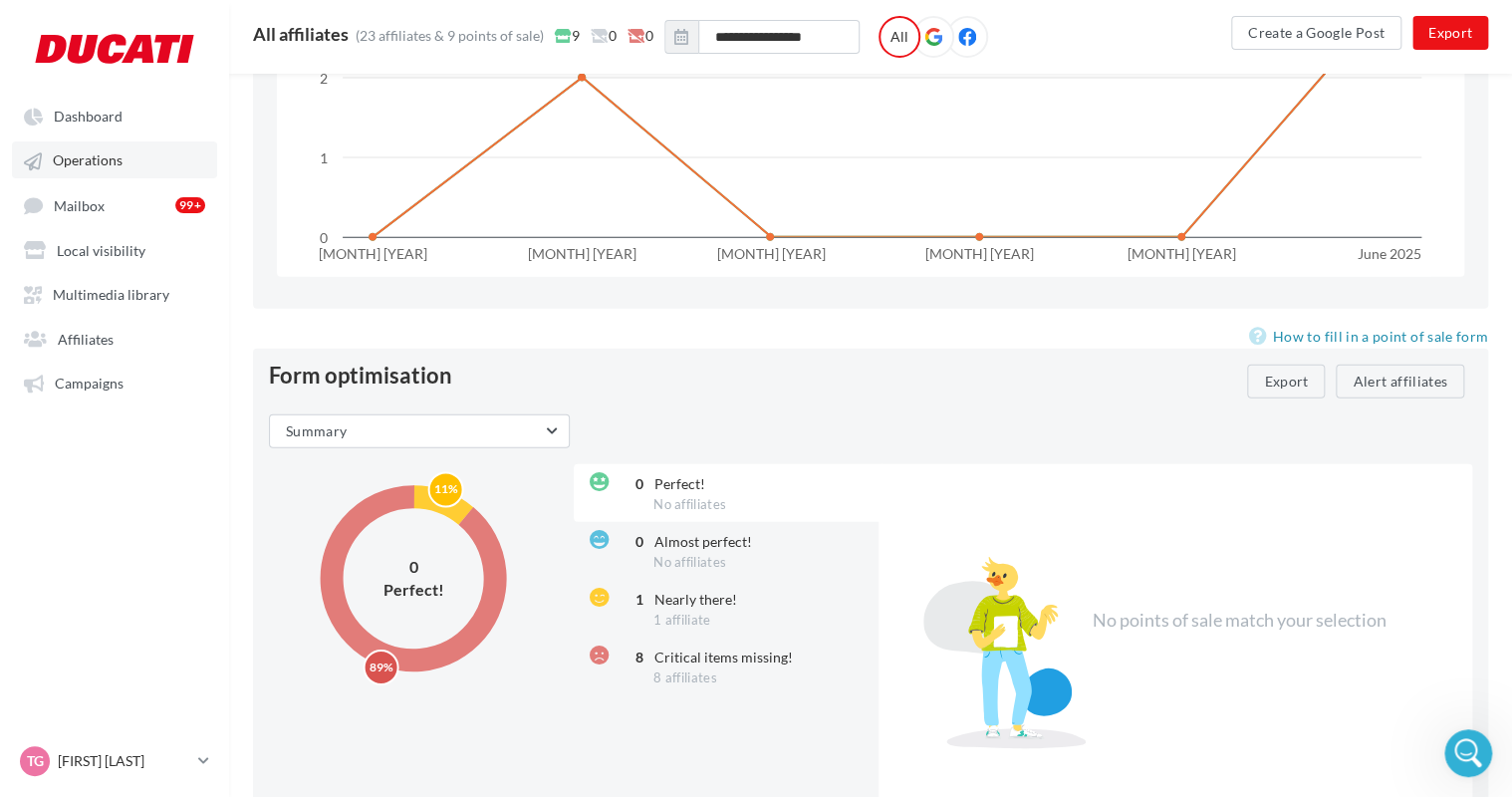 click on "Operations" at bounding box center [88, 160] 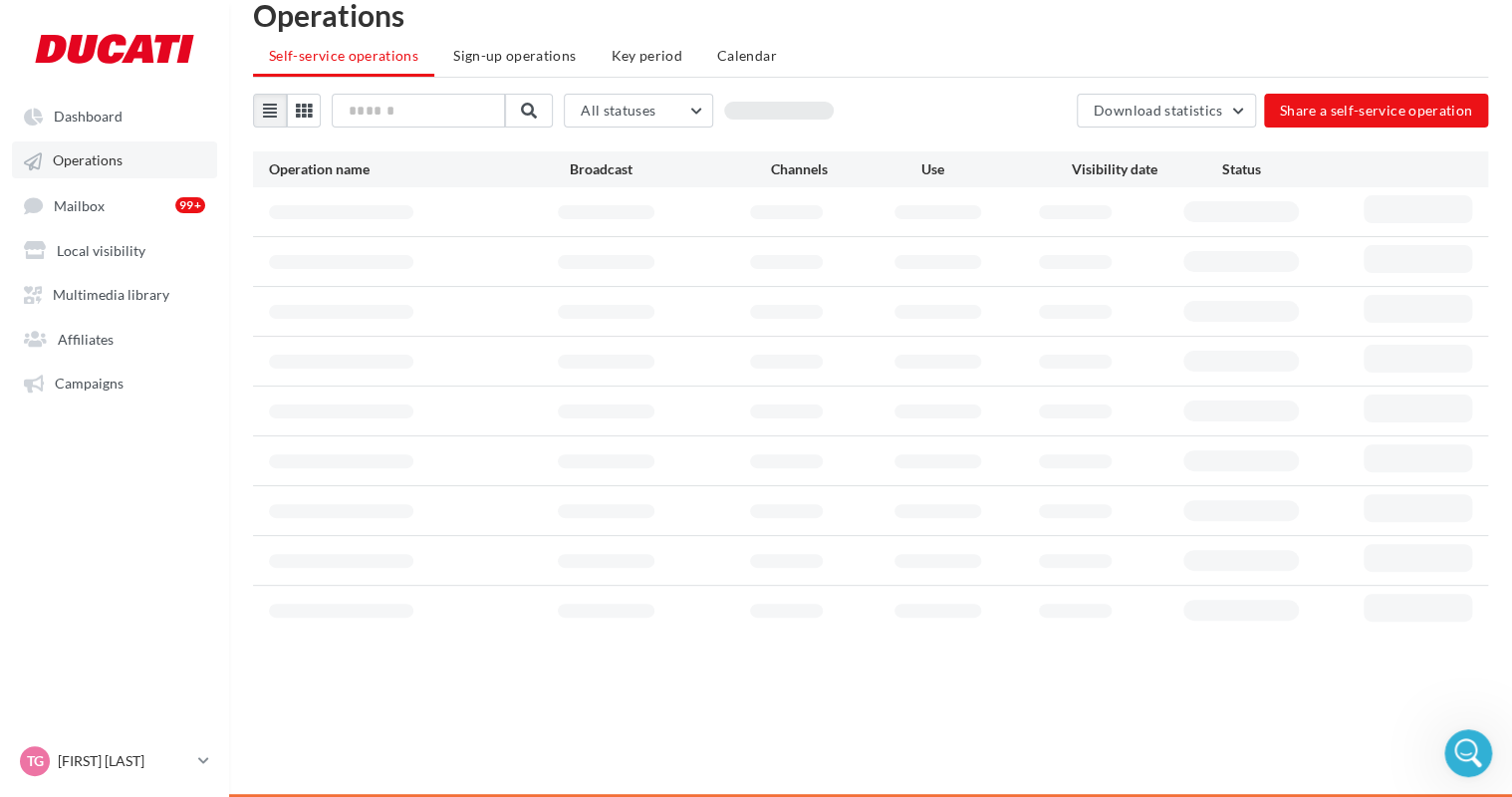 scroll, scrollTop: 32, scrollLeft: 0, axis: vertical 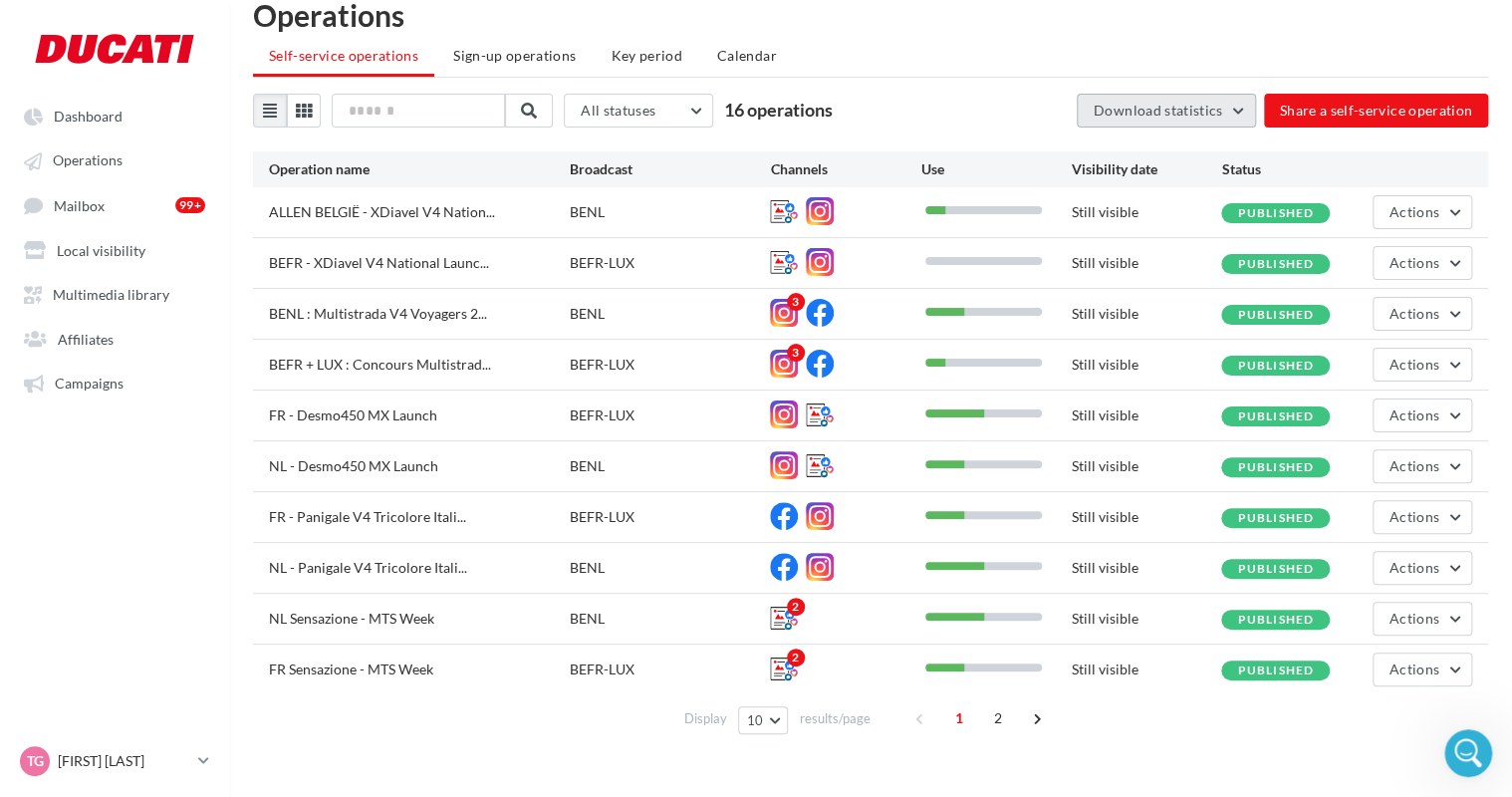 click on "Download statistics" at bounding box center [1166, 111] 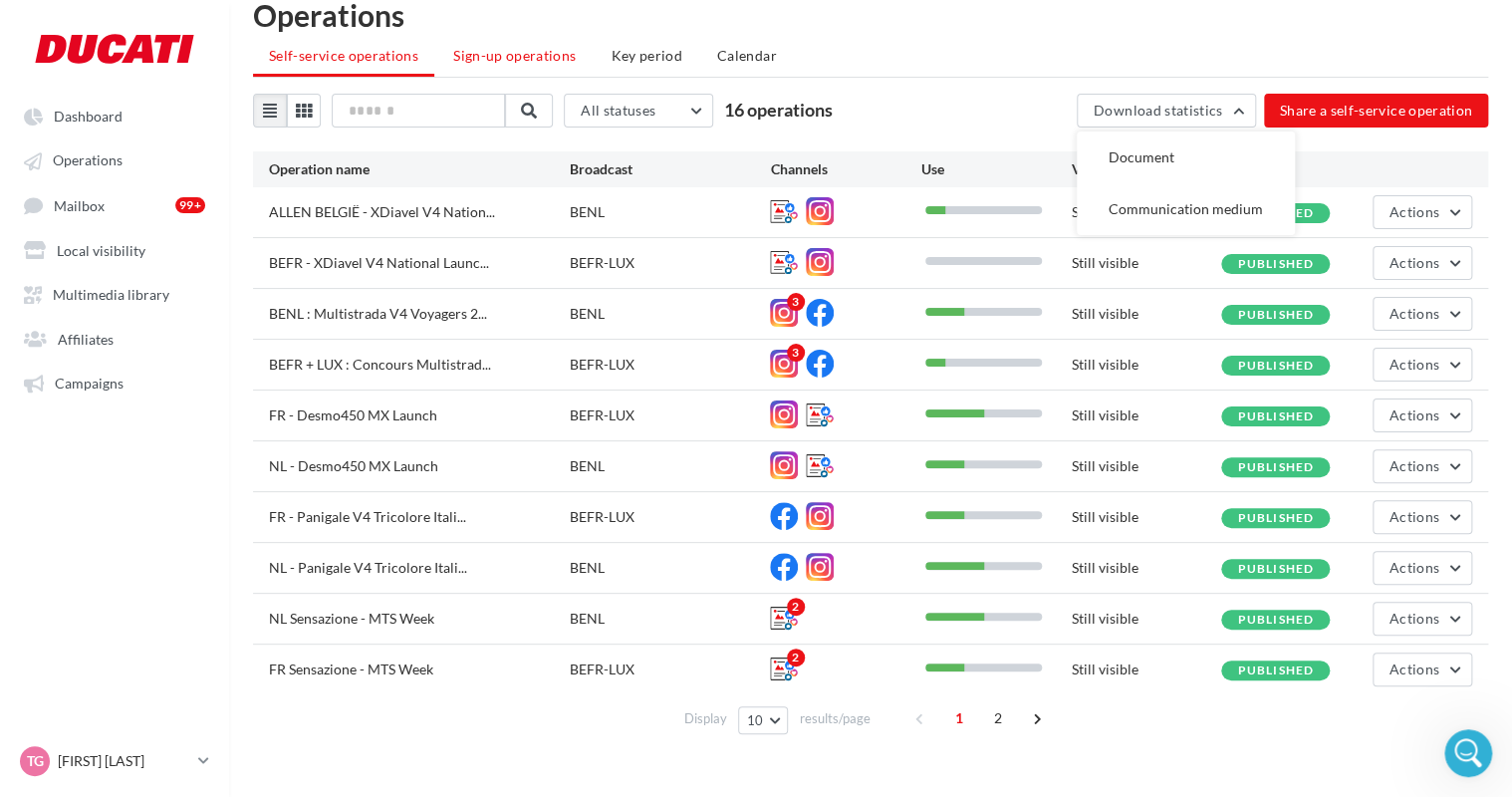 click on "Sign-up operations" at bounding box center [514, 56] 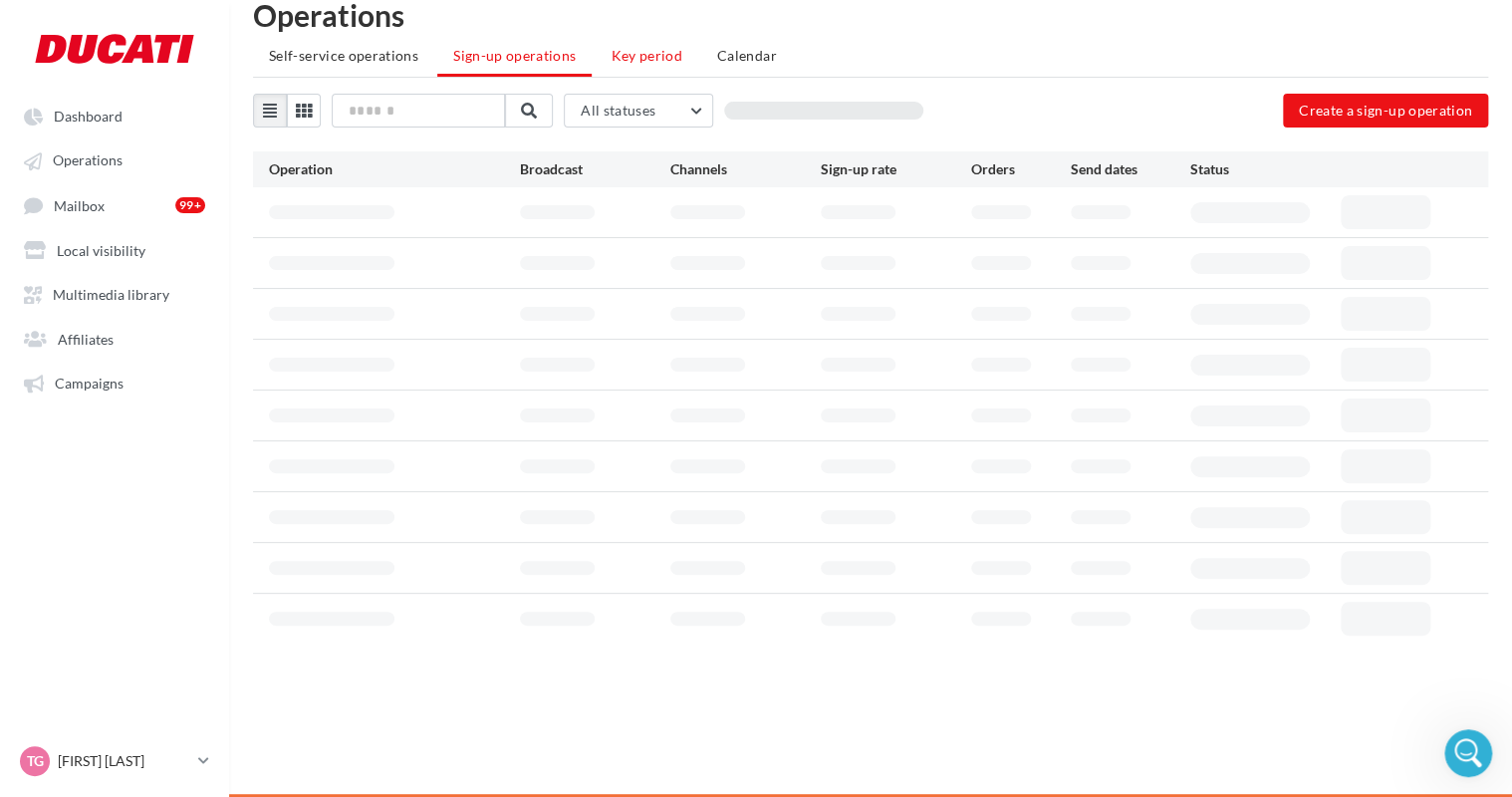 click on "Key period" at bounding box center (646, 55) 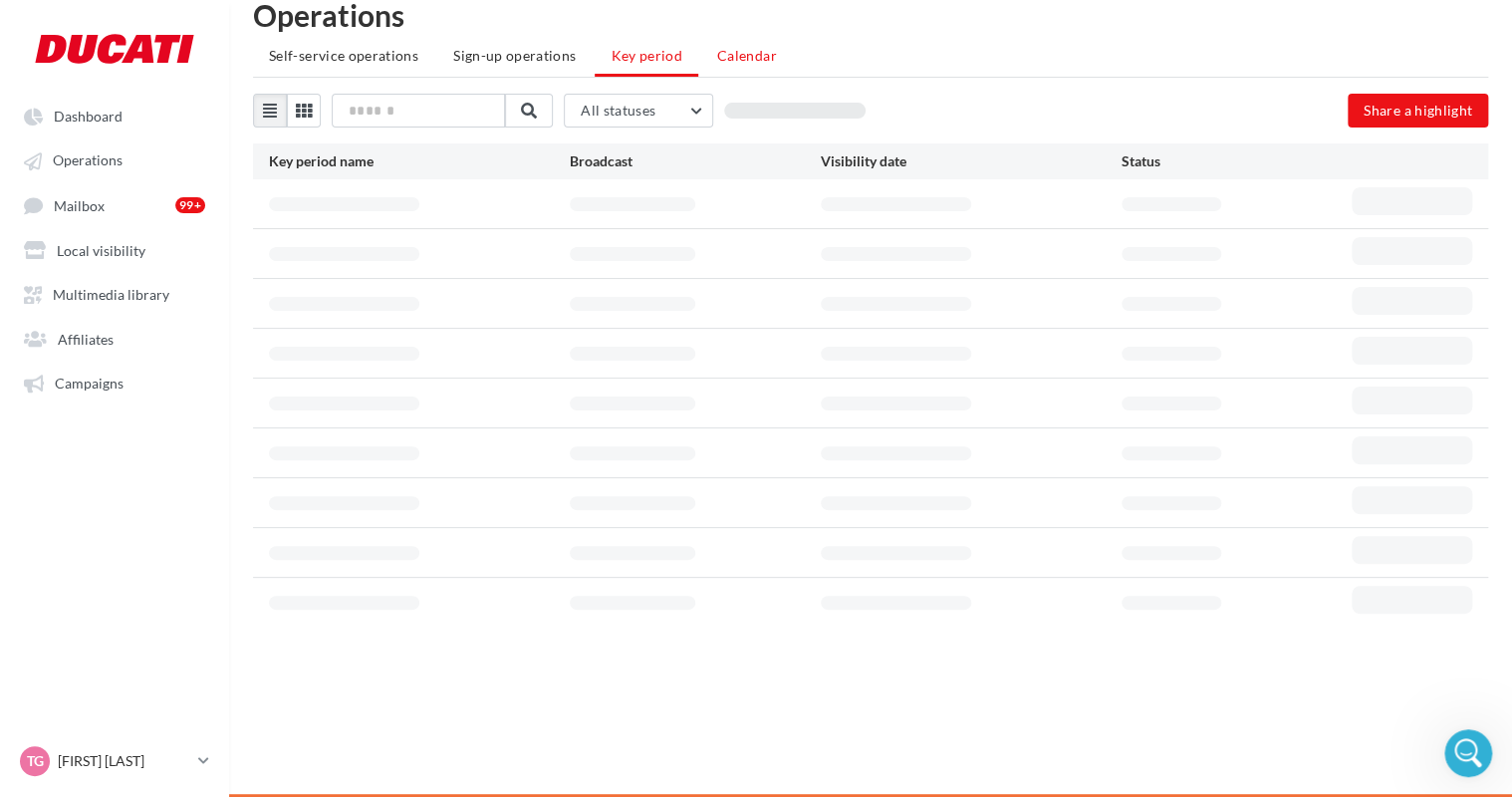 click on "Calendar" at bounding box center [747, 56] 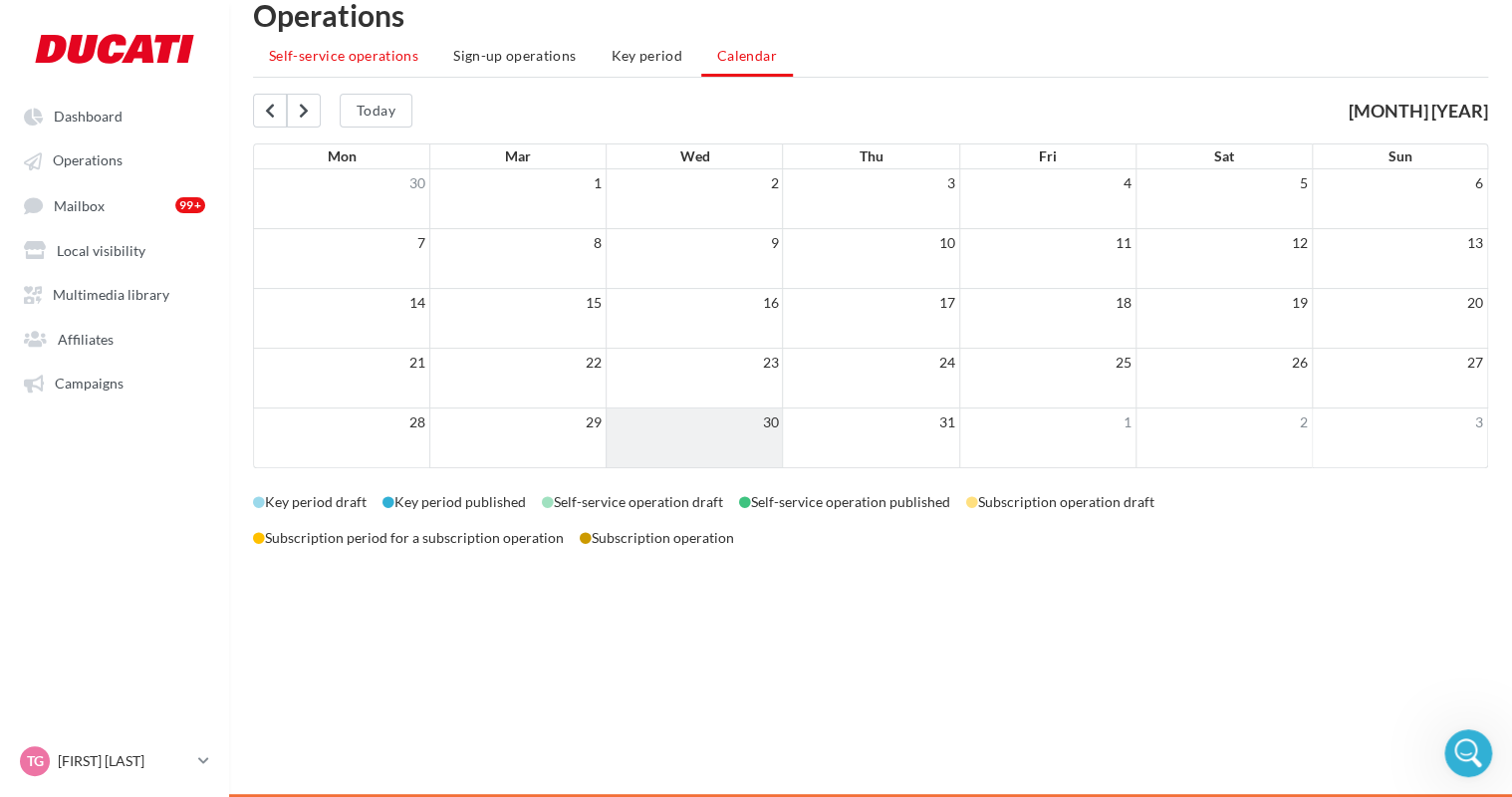 click on "Self-service operations" at bounding box center (344, 55) 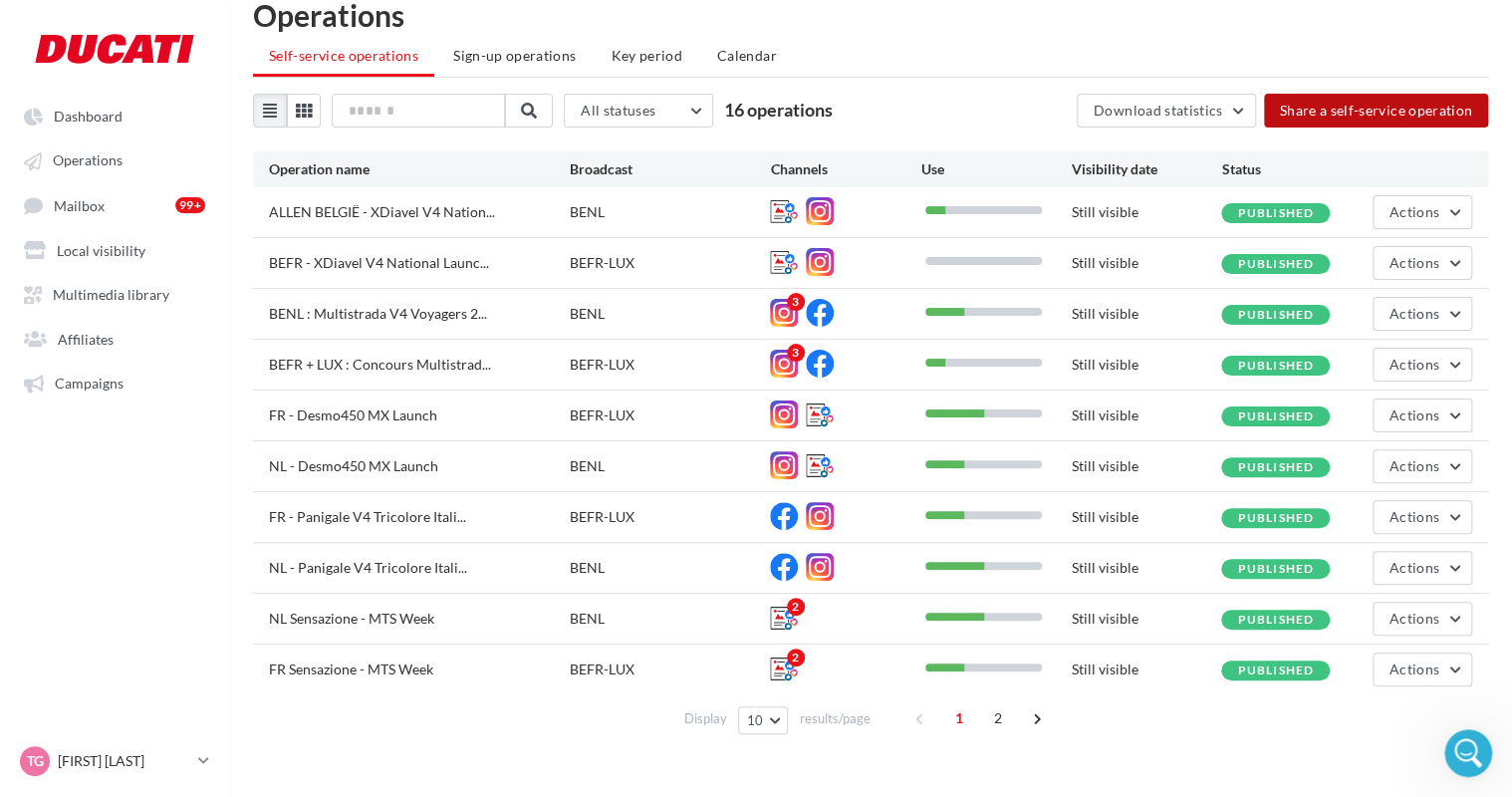 click on "Share a self-service operation" at bounding box center [1377, 111] 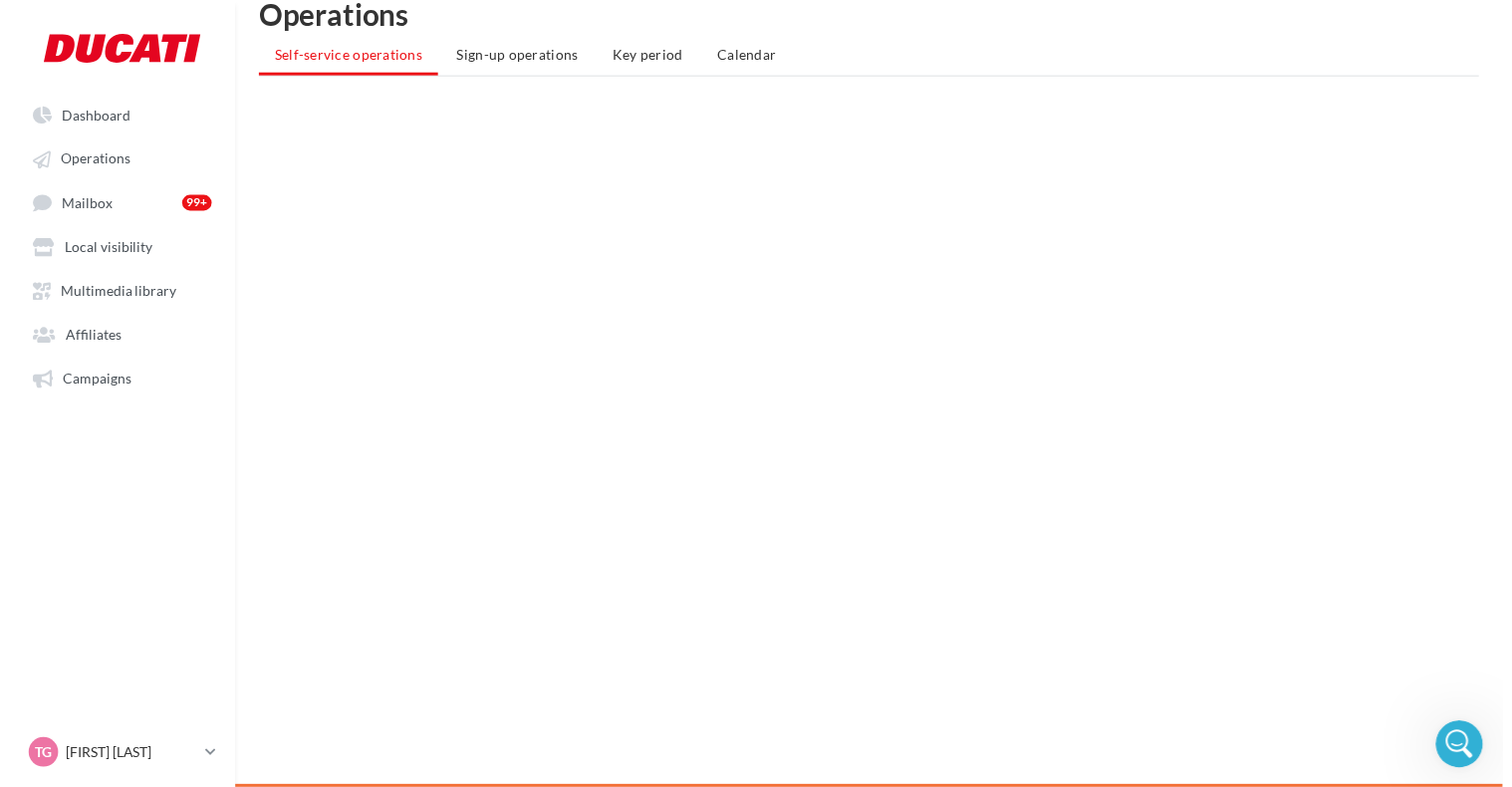 scroll, scrollTop: 0, scrollLeft: 0, axis: both 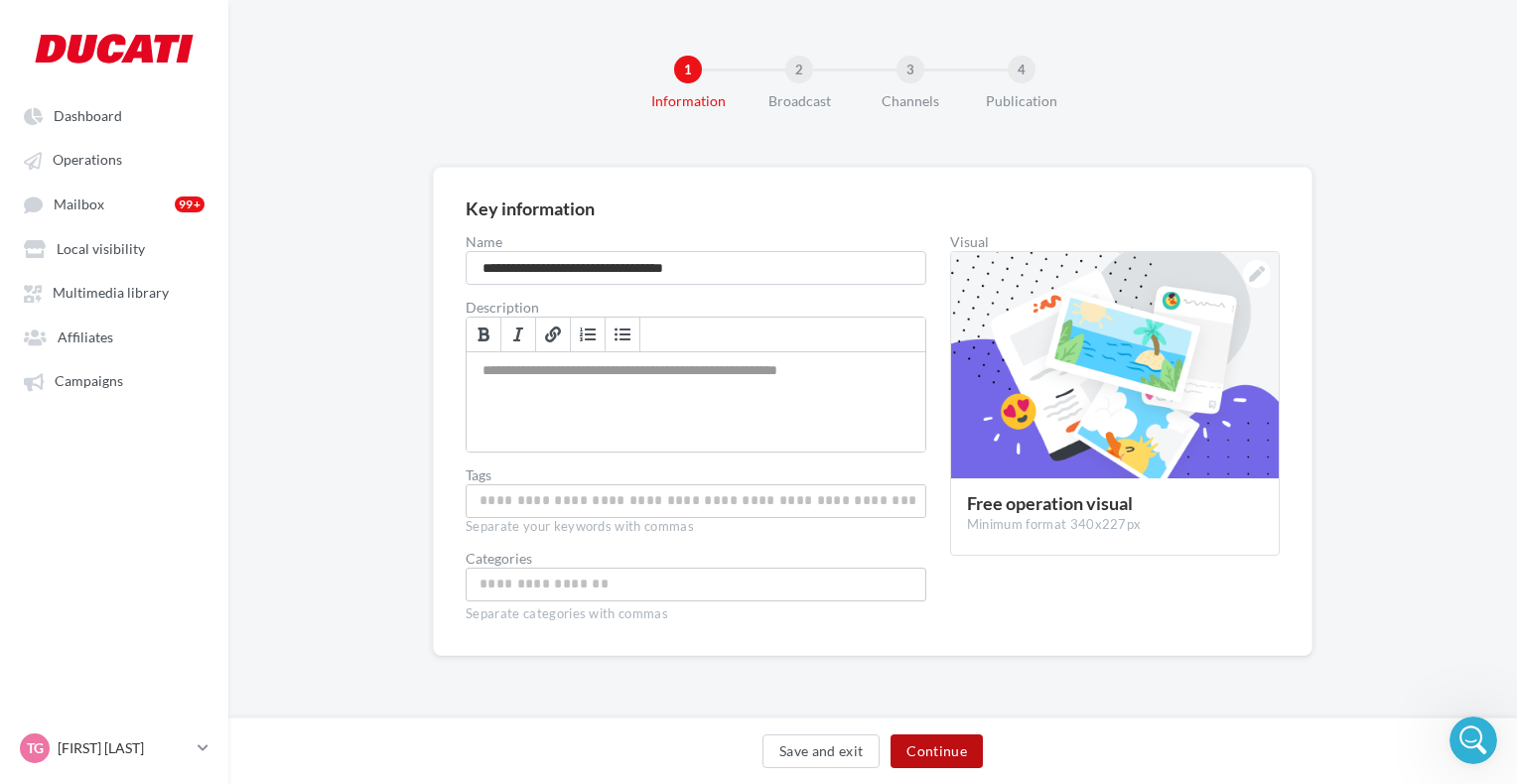 click on "Continue" at bounding box center (936, 751) 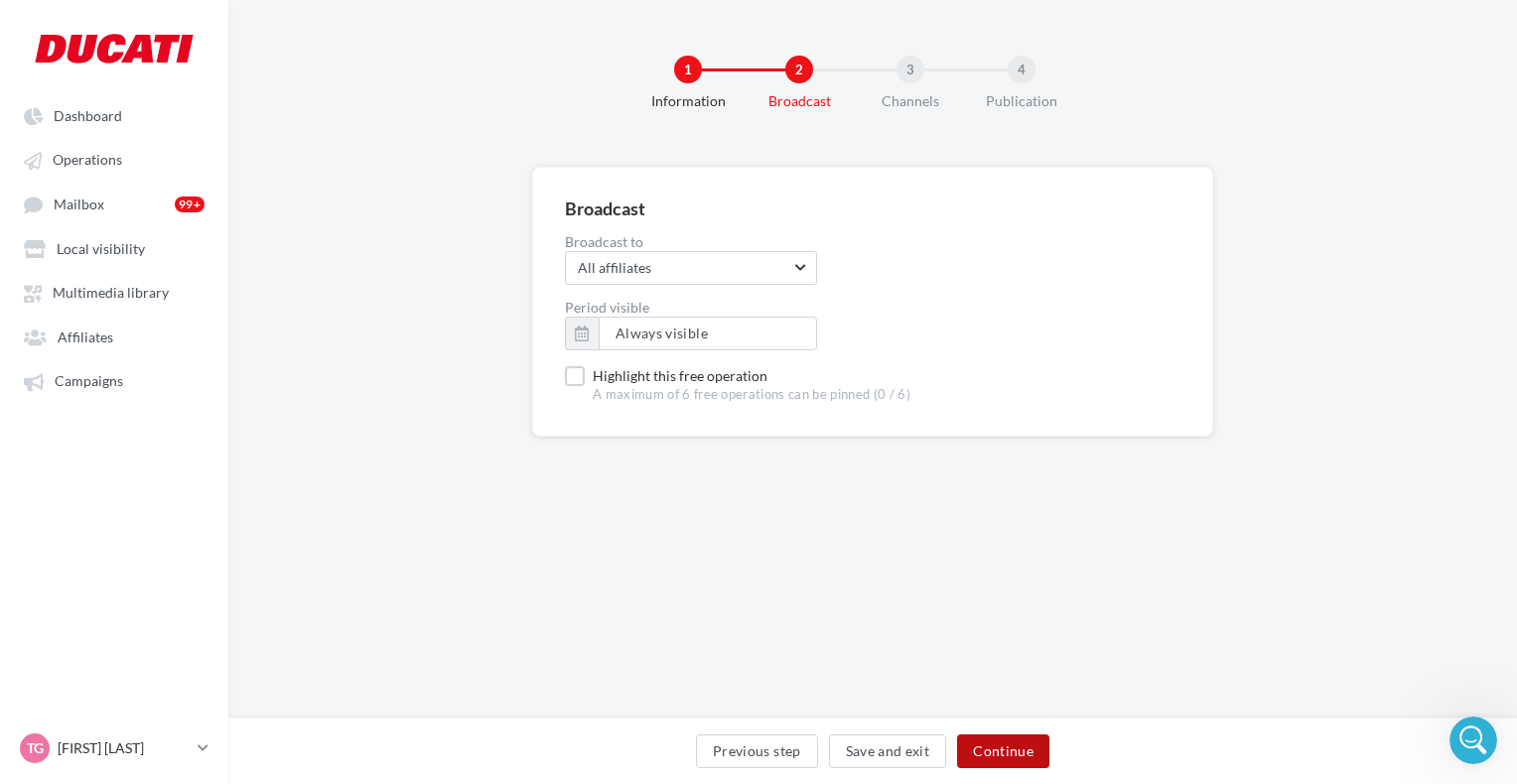 click on "Continue" at bounding box center [1003, 751] 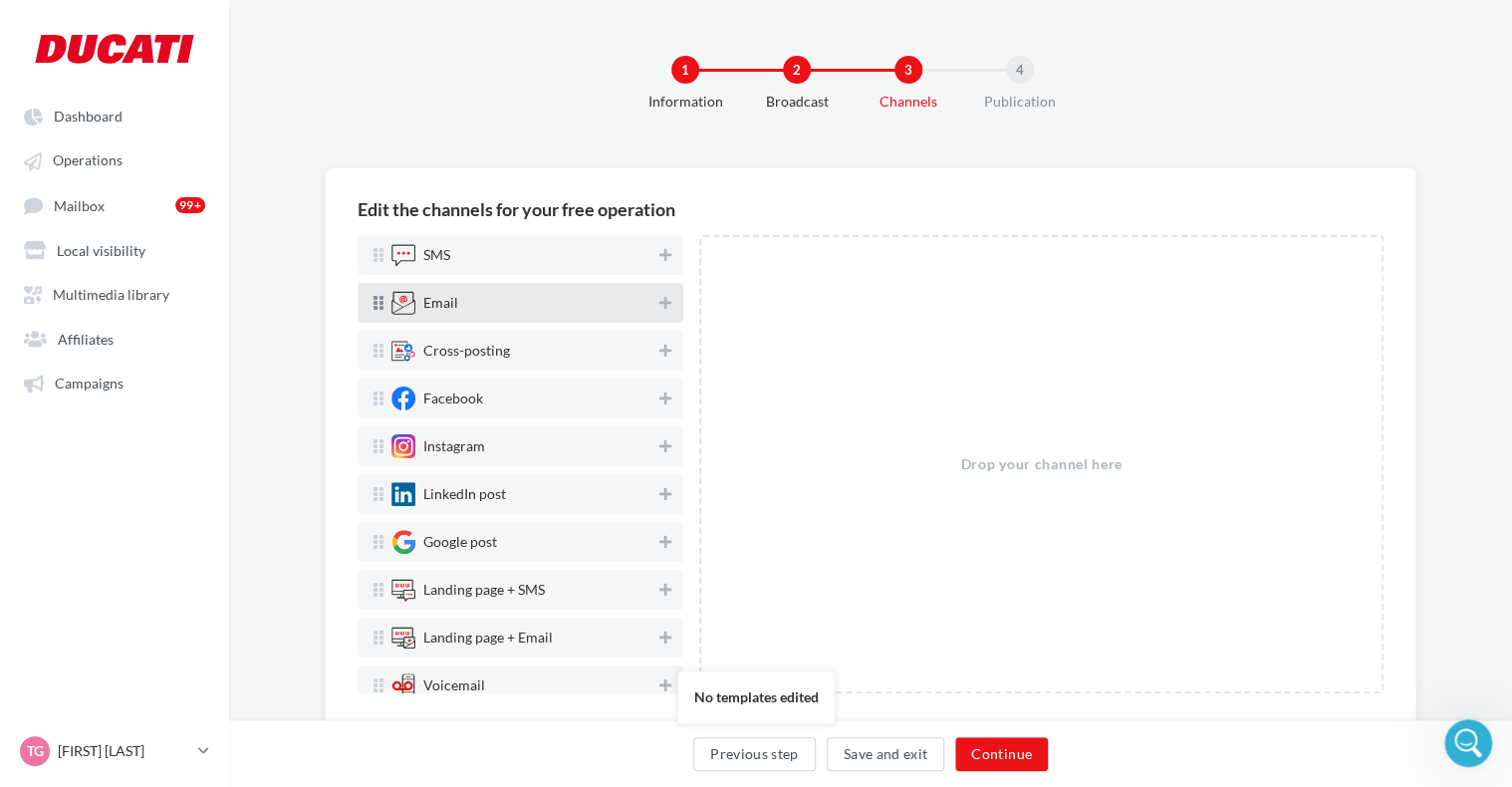 click on "Email" at bounding box center [520, 303] 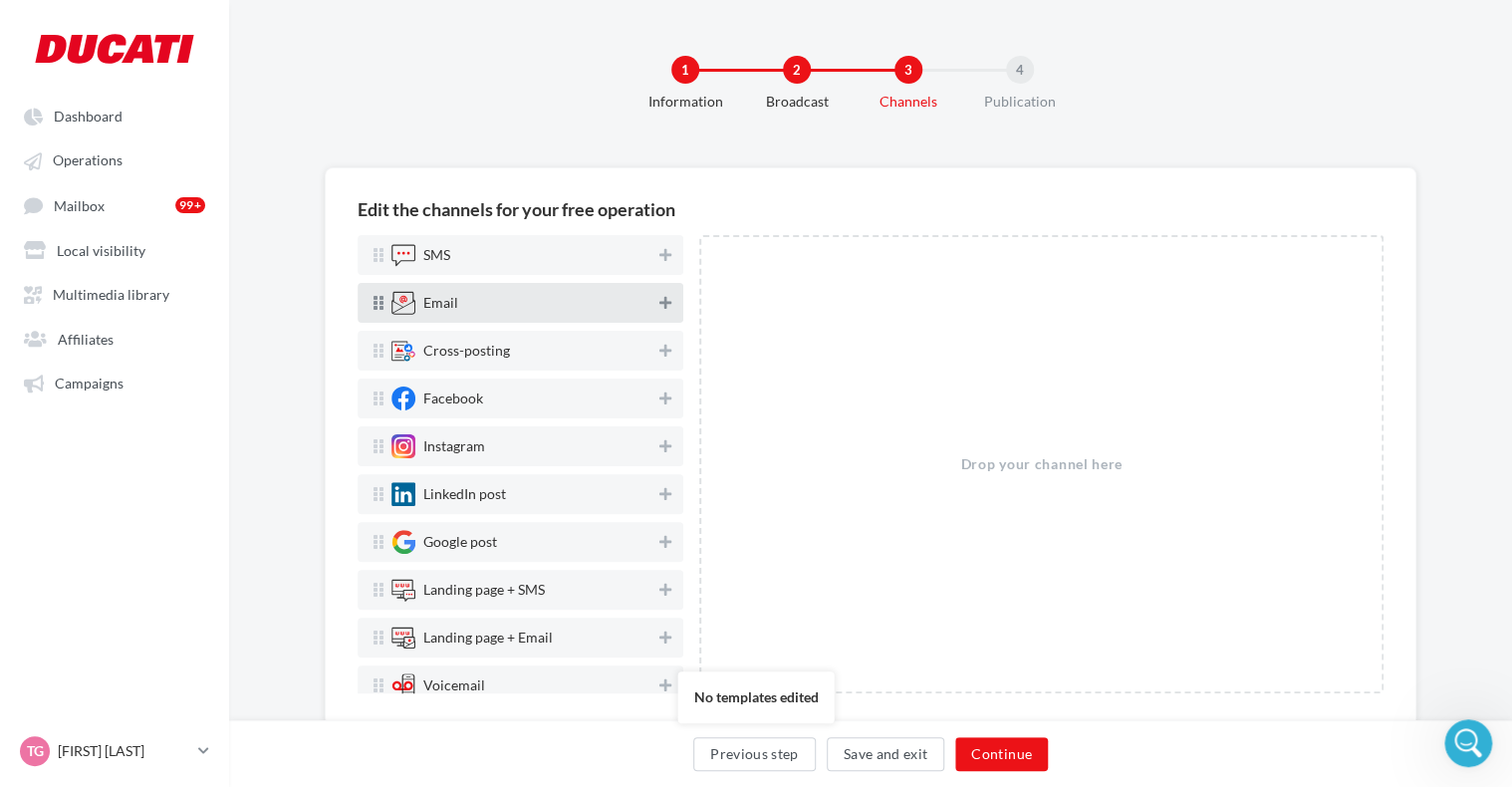 click at bounding box center (665, 303) 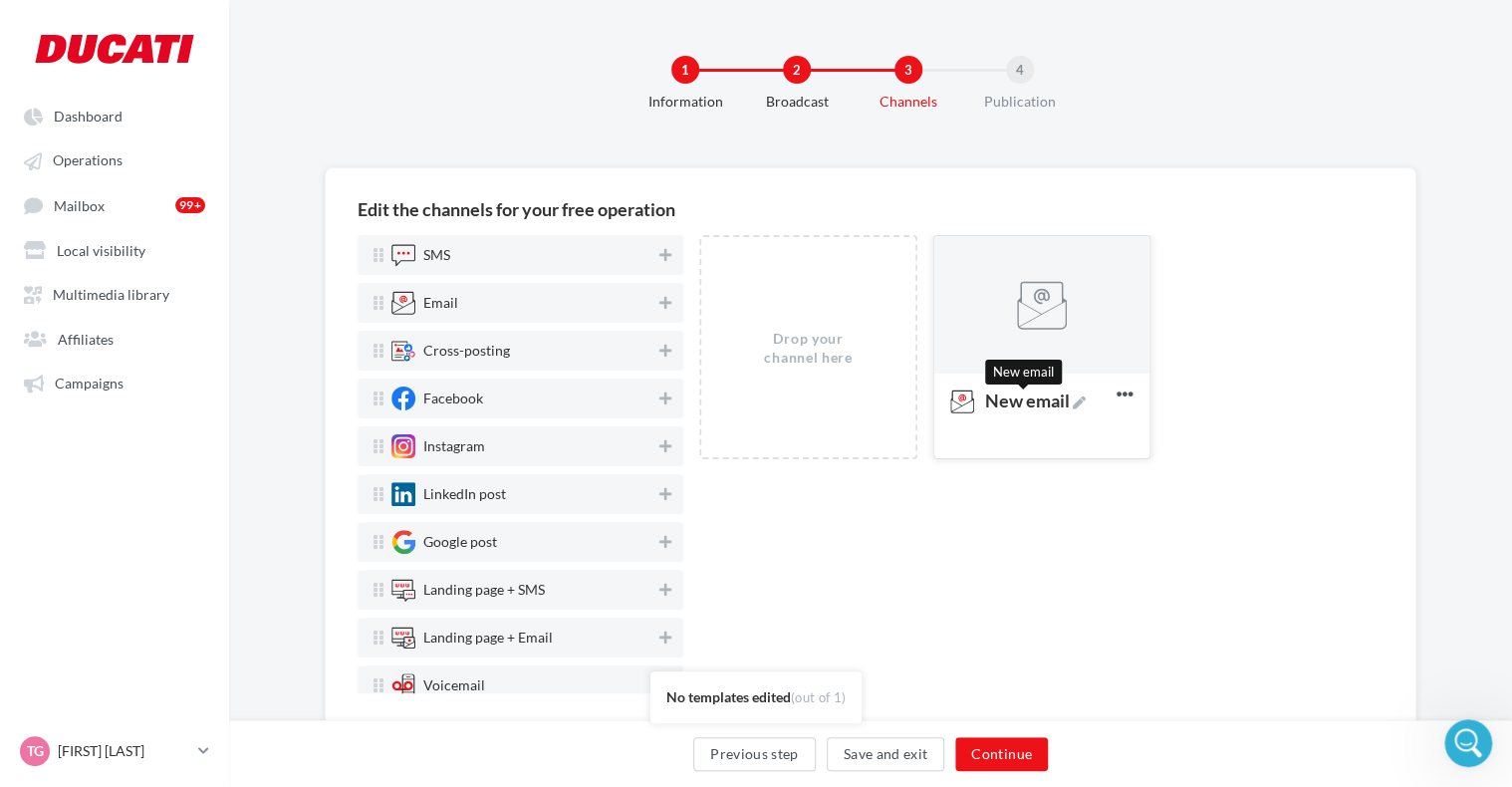 click on "New email" at bounding box center (1035, 400) 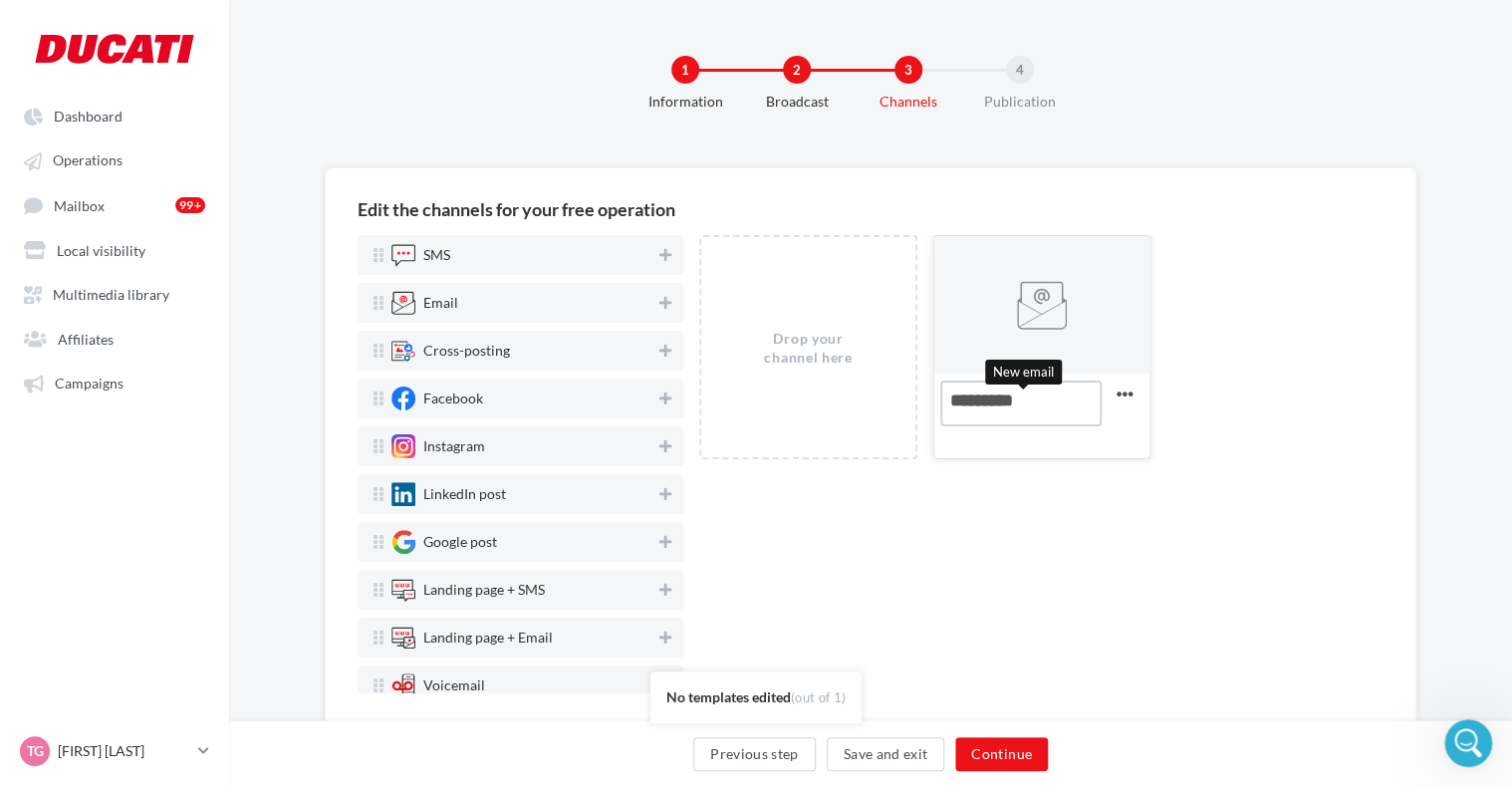click on "New email
New email" at bounding box center (1021, 403) 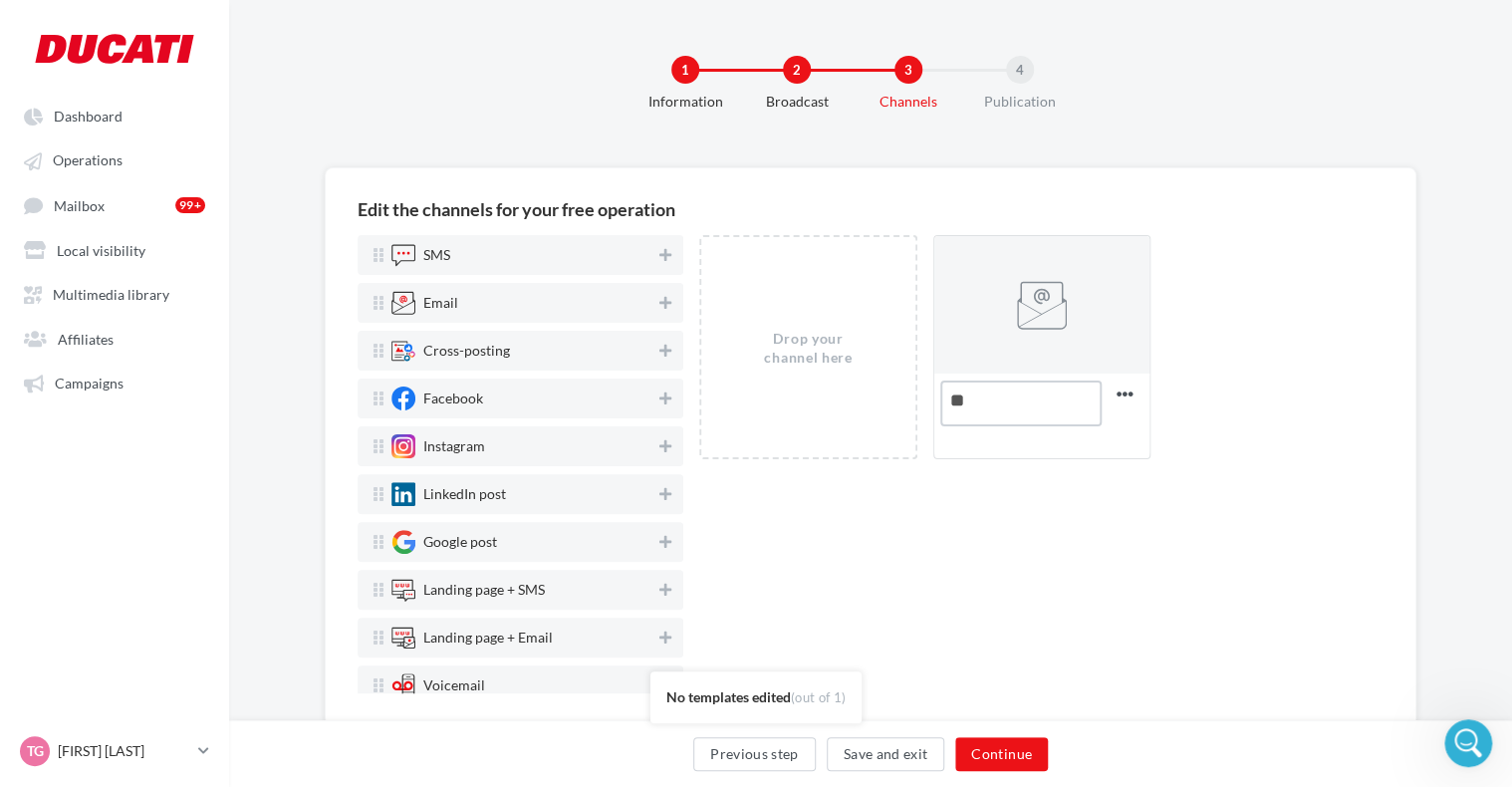 type on "*" 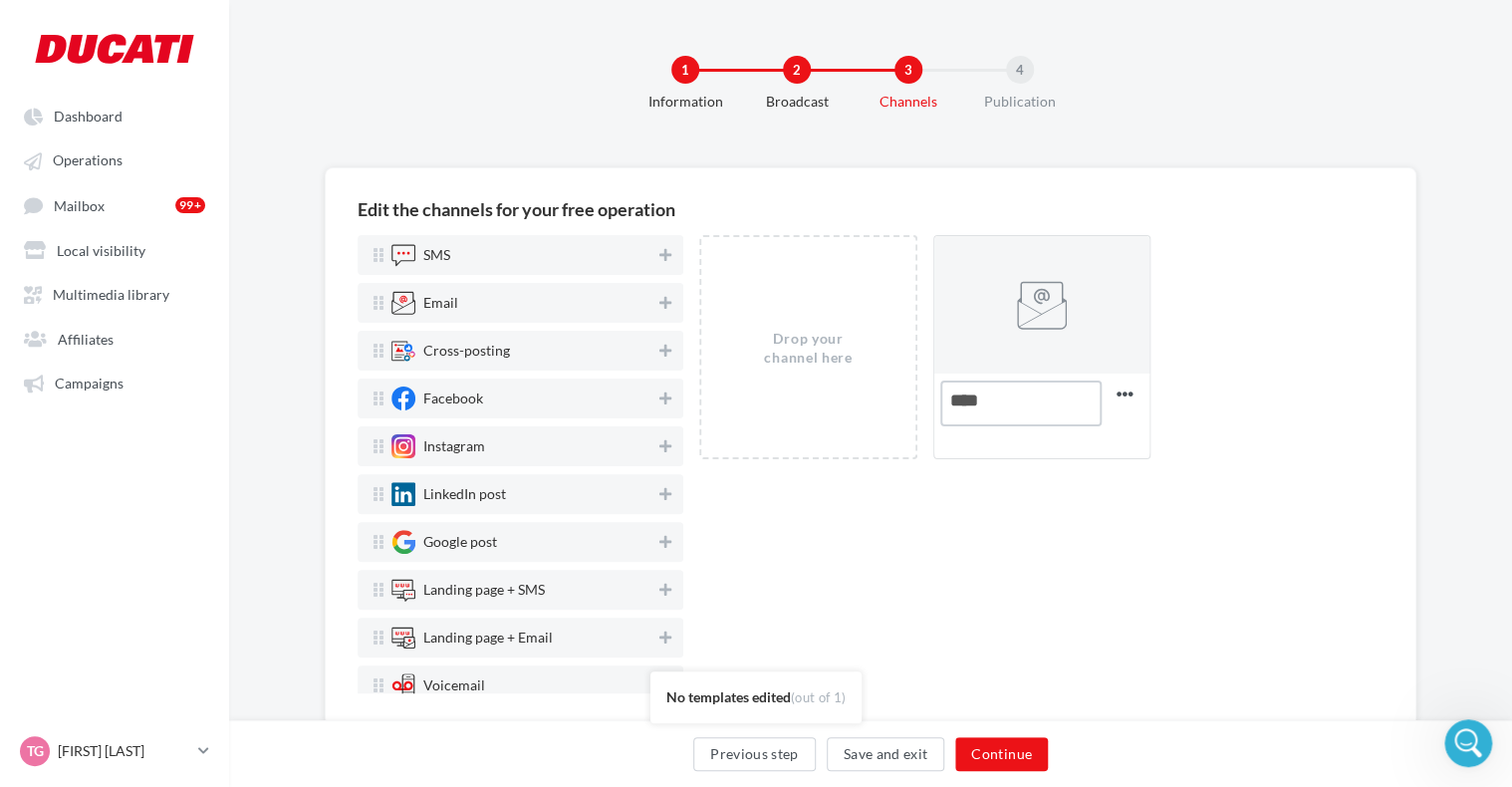 type on "****" 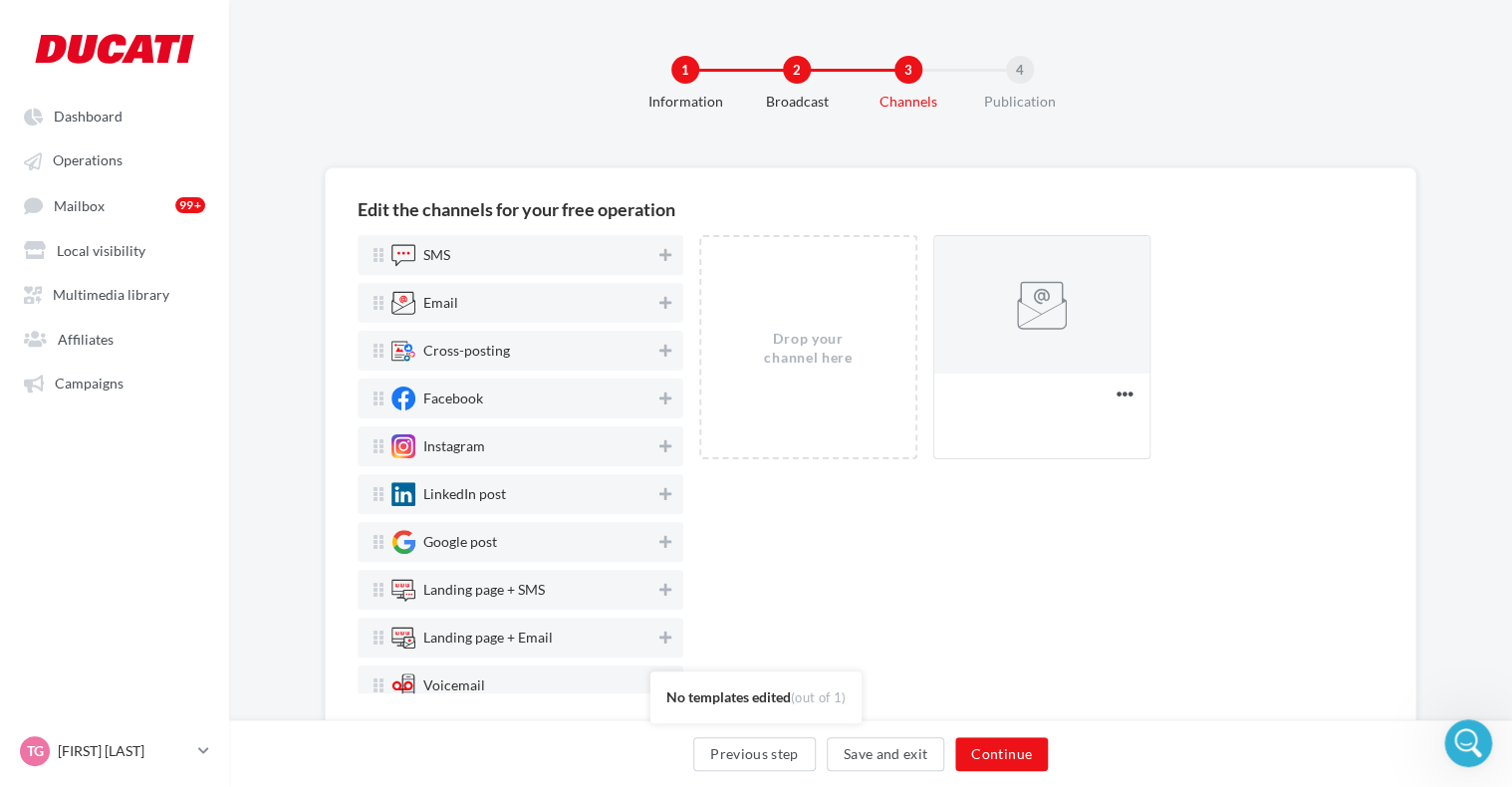 click on "Drop your channel here                                Test   Delete   Add targeting" at bounding box center (1049, 355) 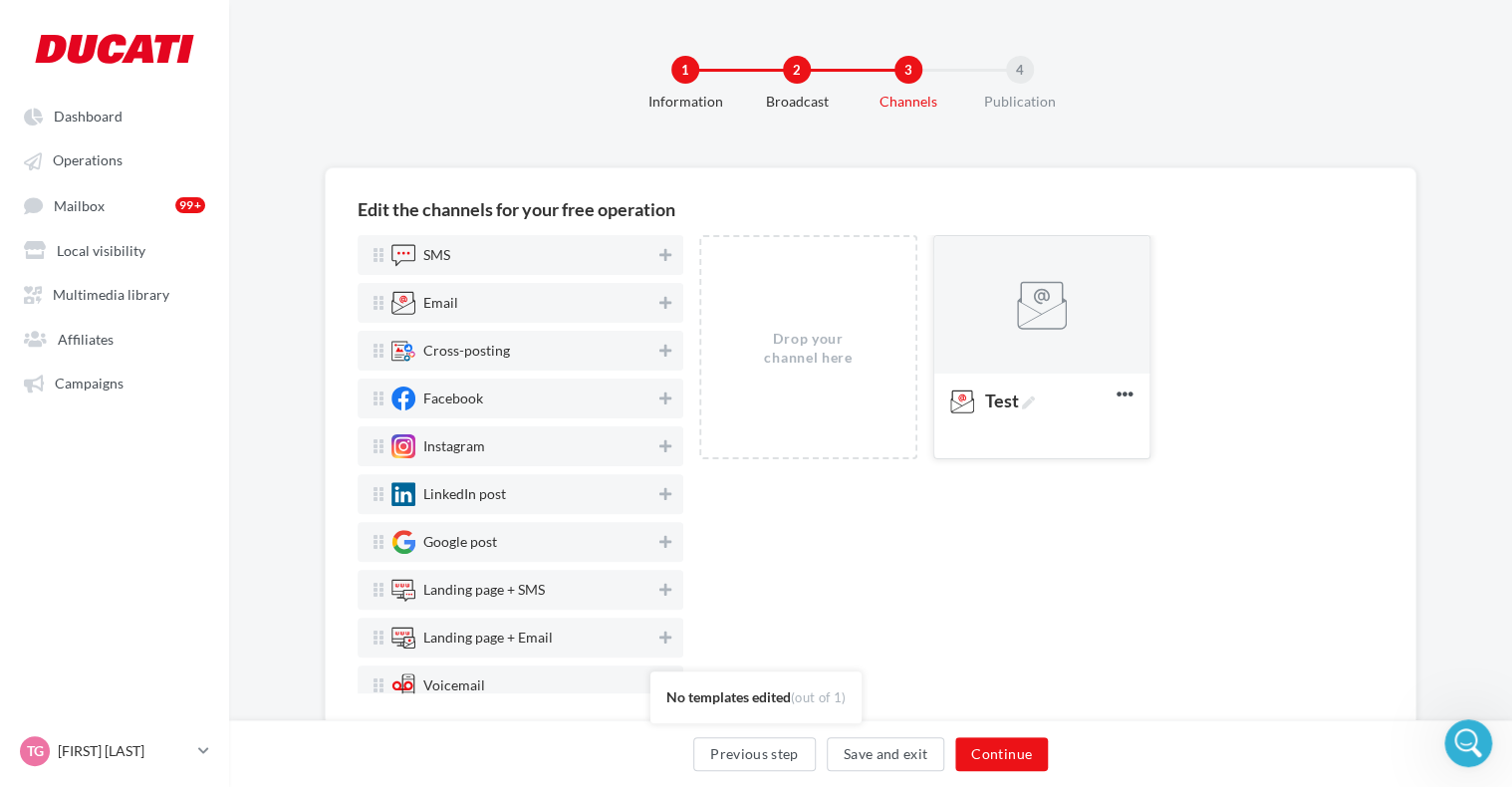 click at bounding box center [1042, 306] 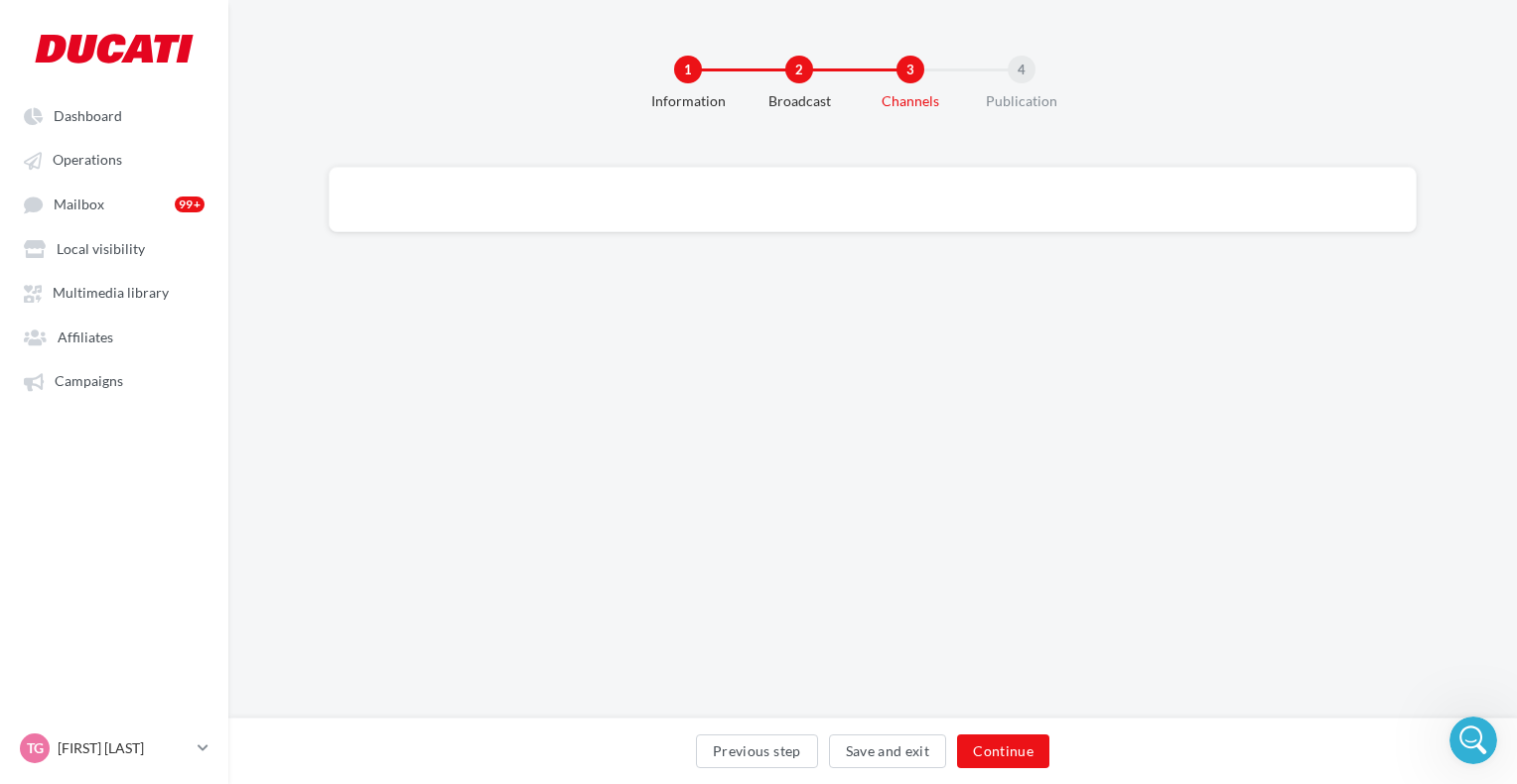 click on "Loading ' Previous step   Save and exit   Continue Loading '" at bounding box center (873, 199) 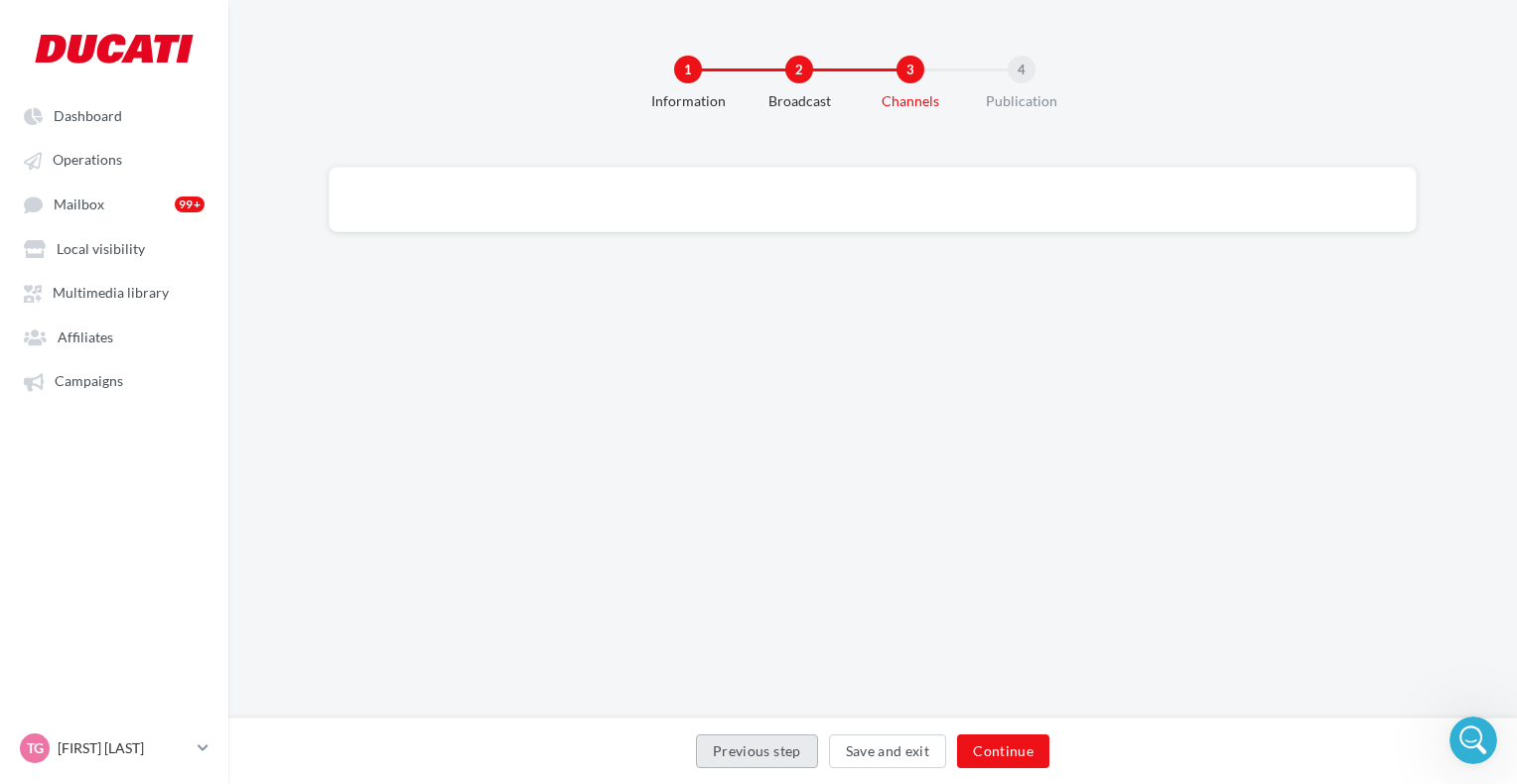 click on "Previous step" at bounding box center (757, 751) 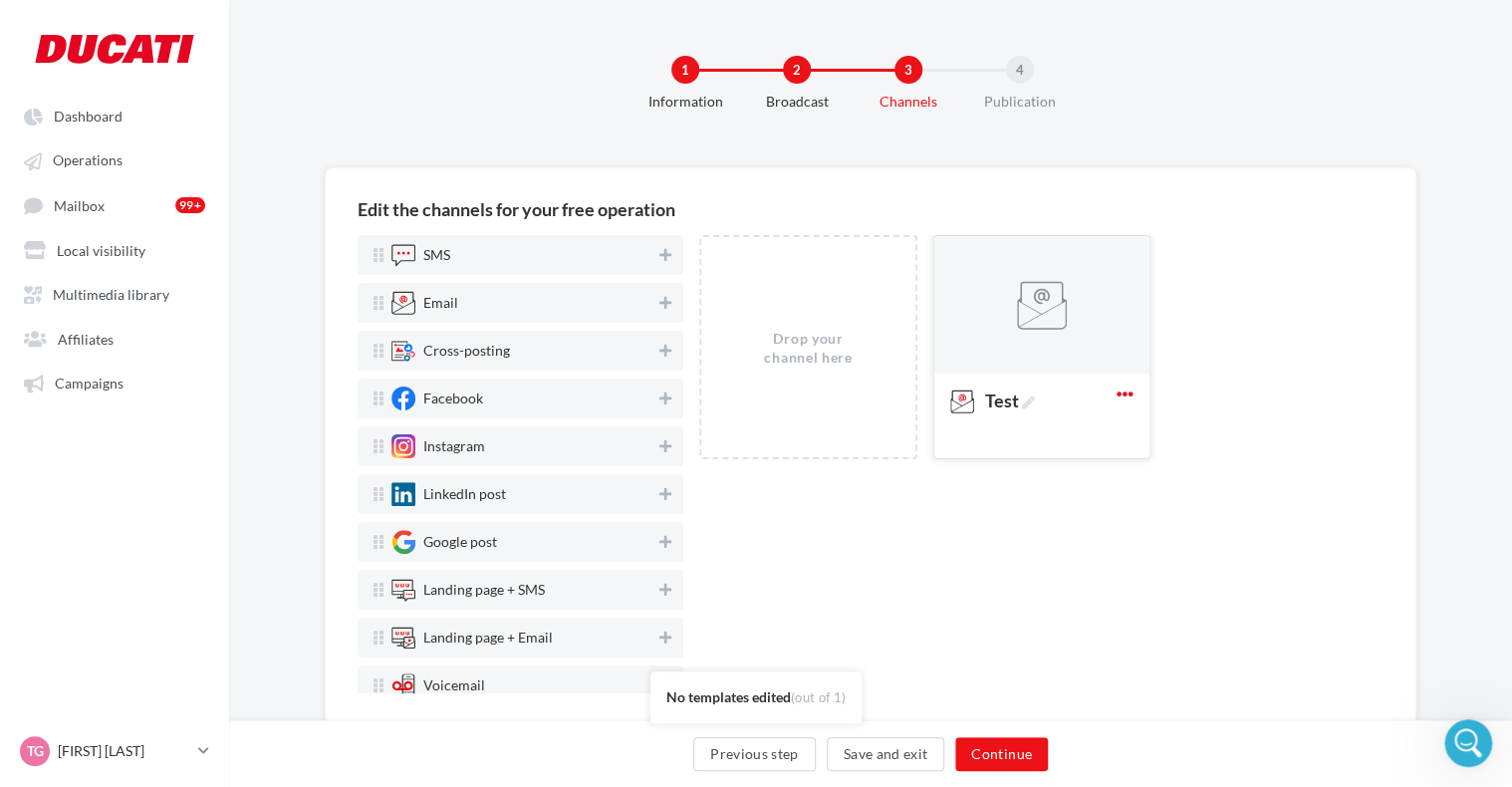 click at bounding box center [1125, 394] 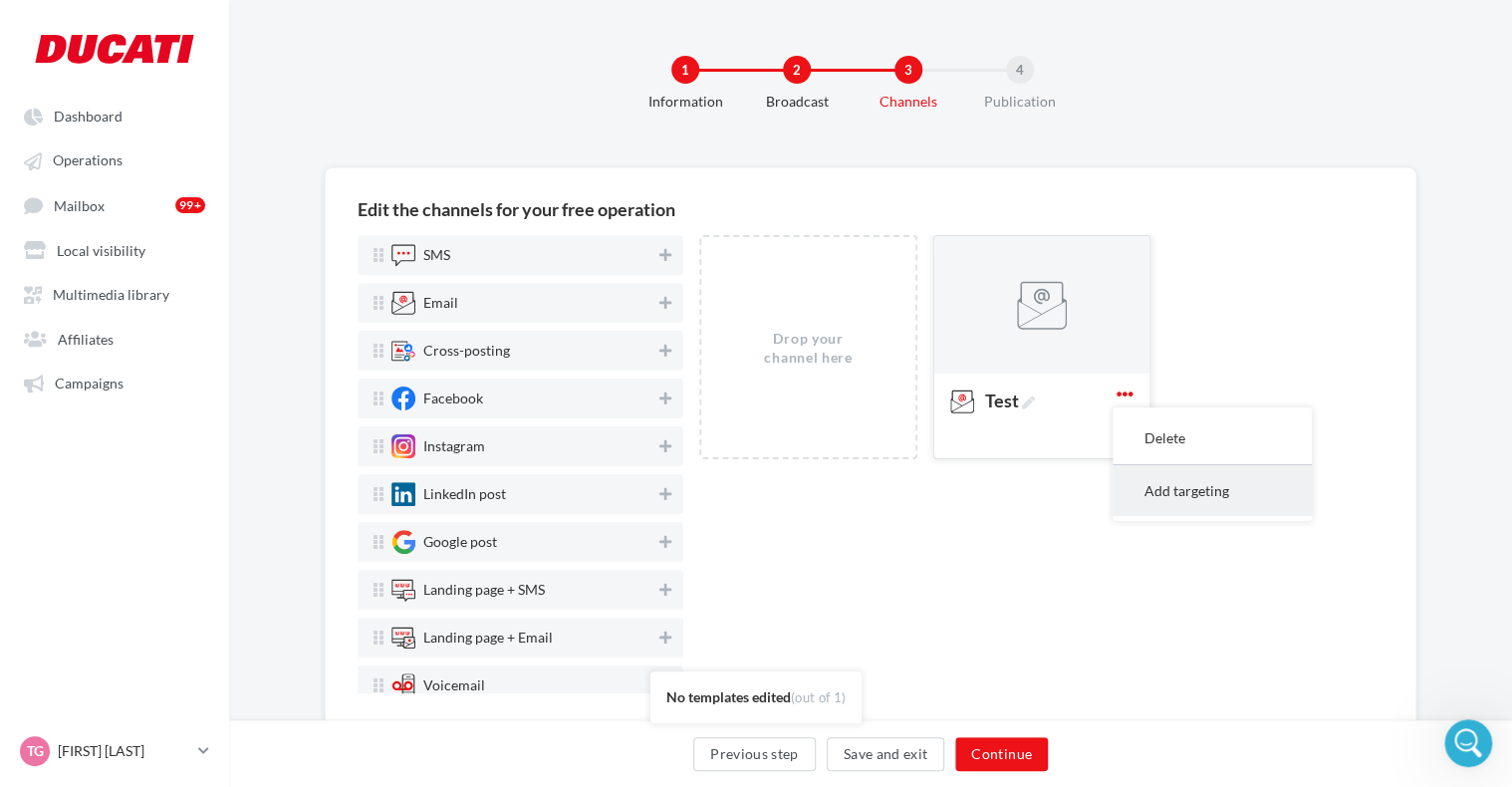 click on "Add targeting" at bounding box center [1212, 490] 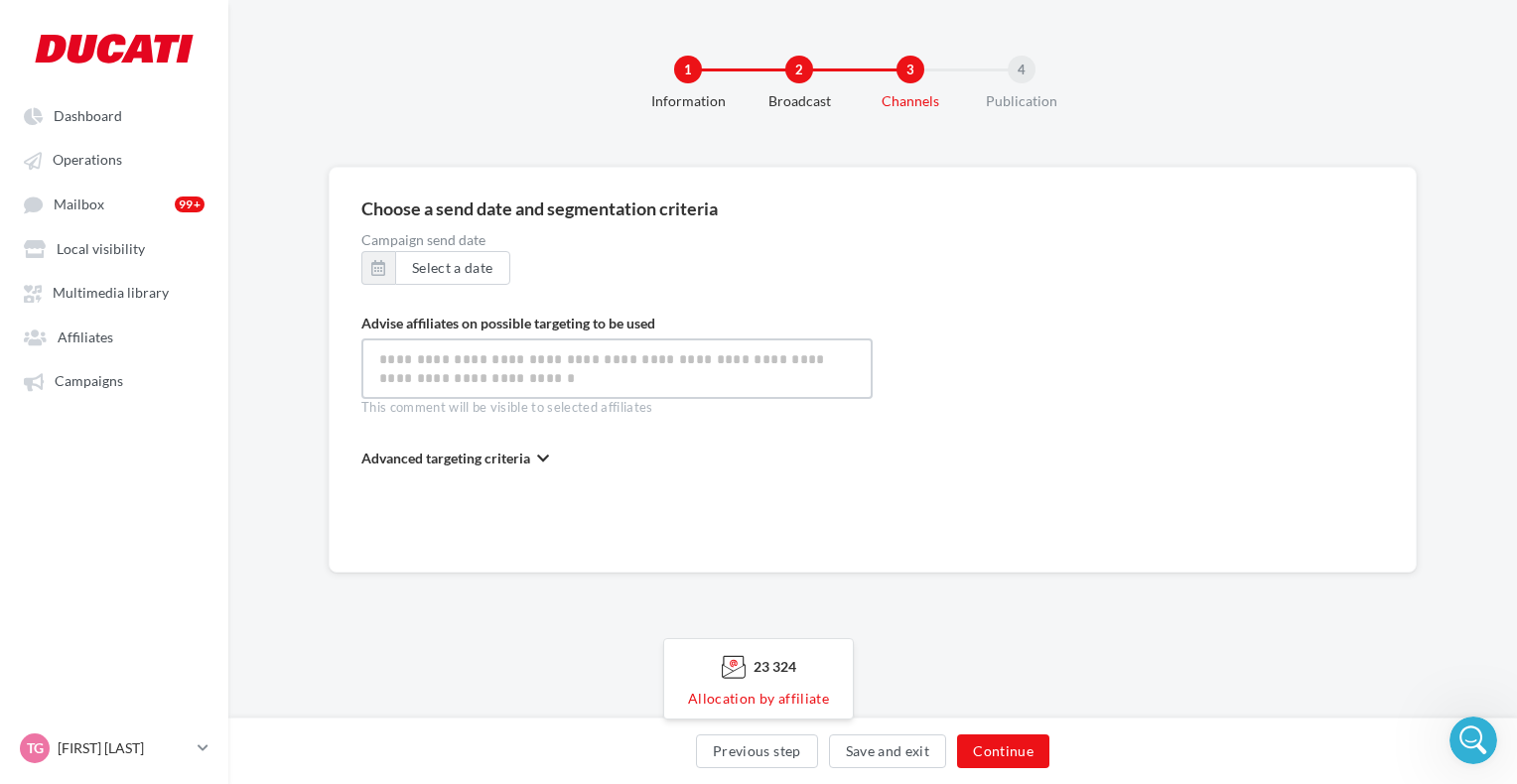 click at bounding box center (617, 368) 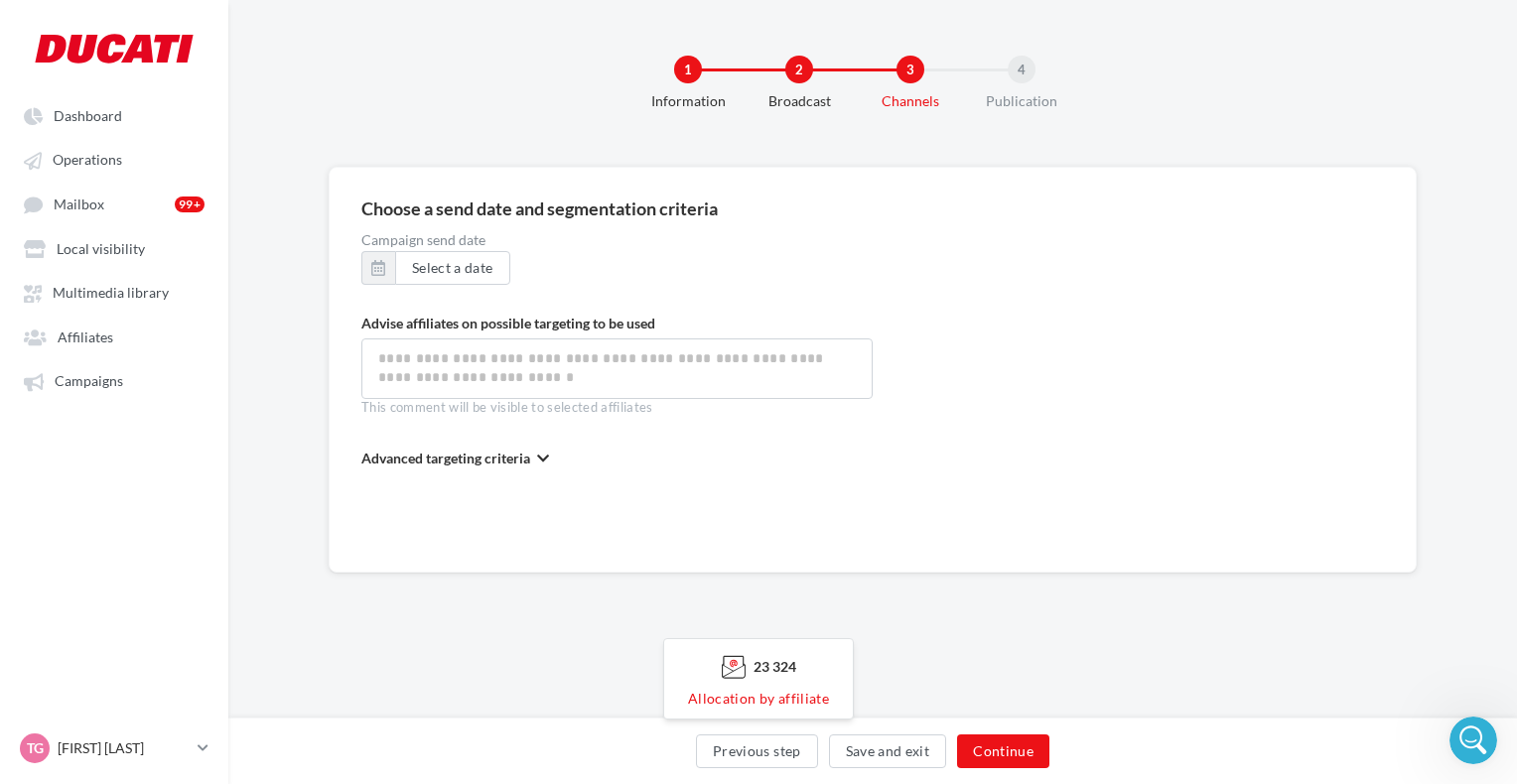click at bounding box center [543, 458] 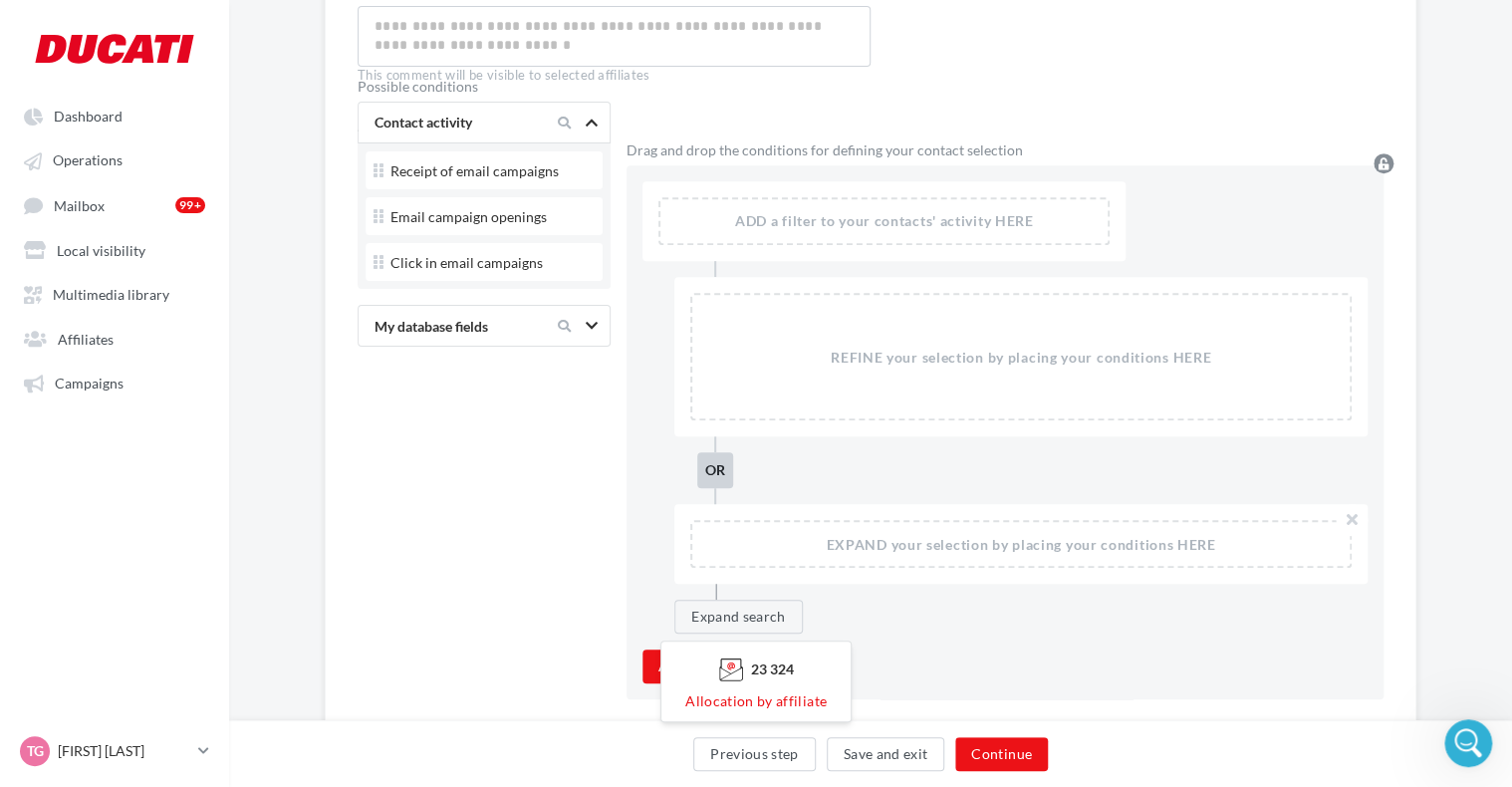 scroll, scrollTop: 0, scrollLeft: 0, axis: both 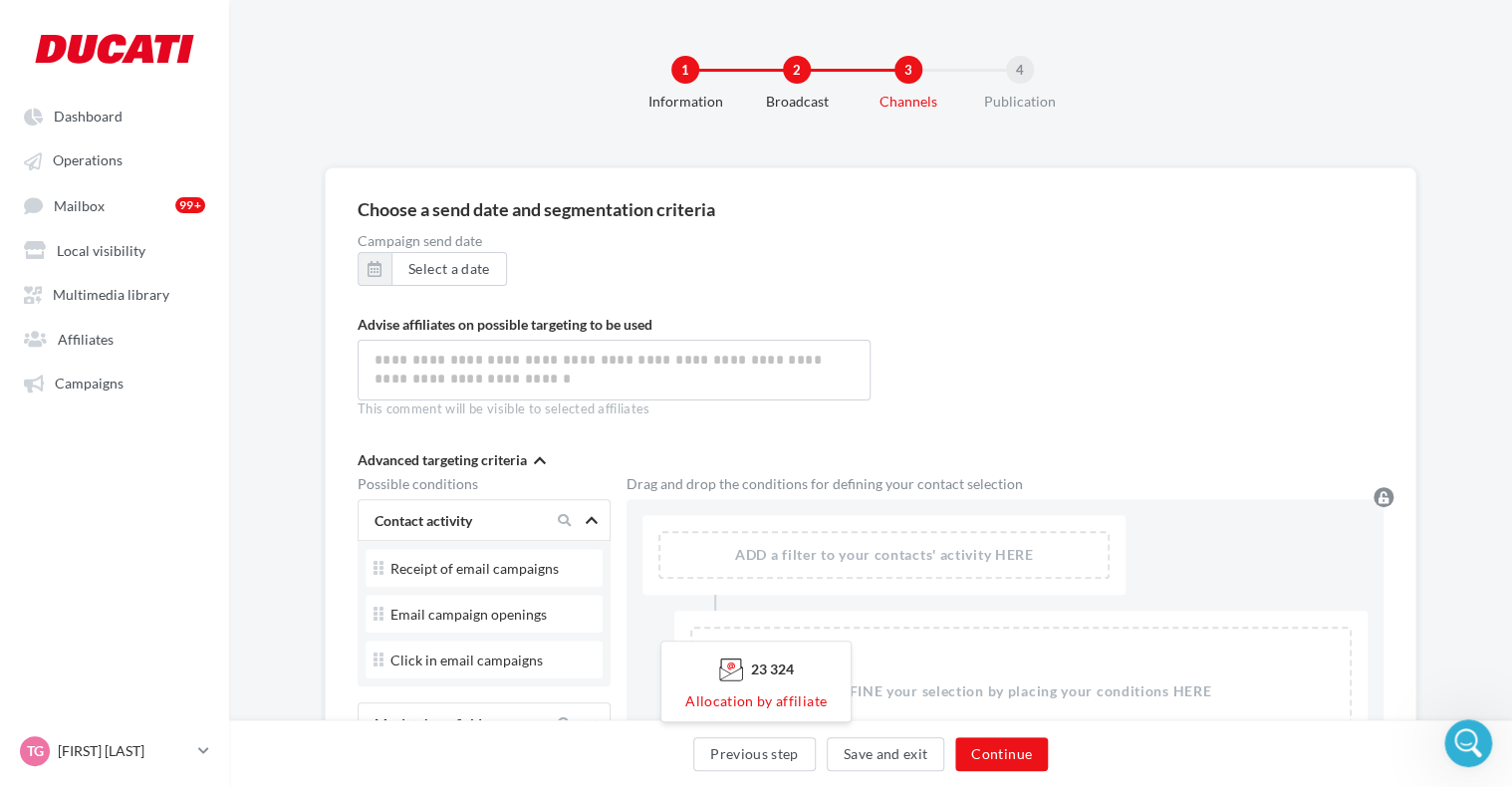 click on "Previous step   Save and exit   Continue" at bounding box center (871, 758) 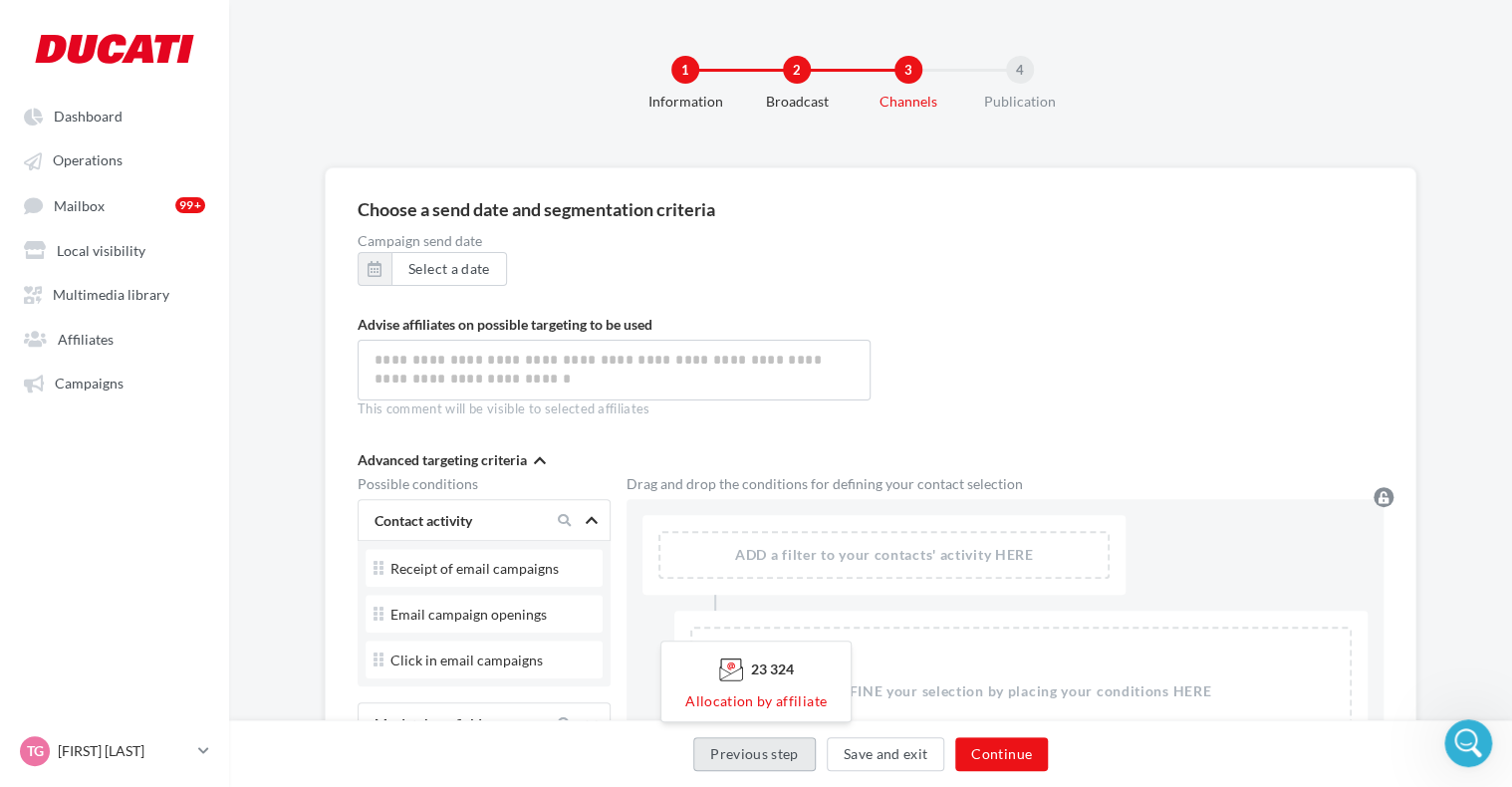 click on "Previous step" at bounding box center (754, 754) 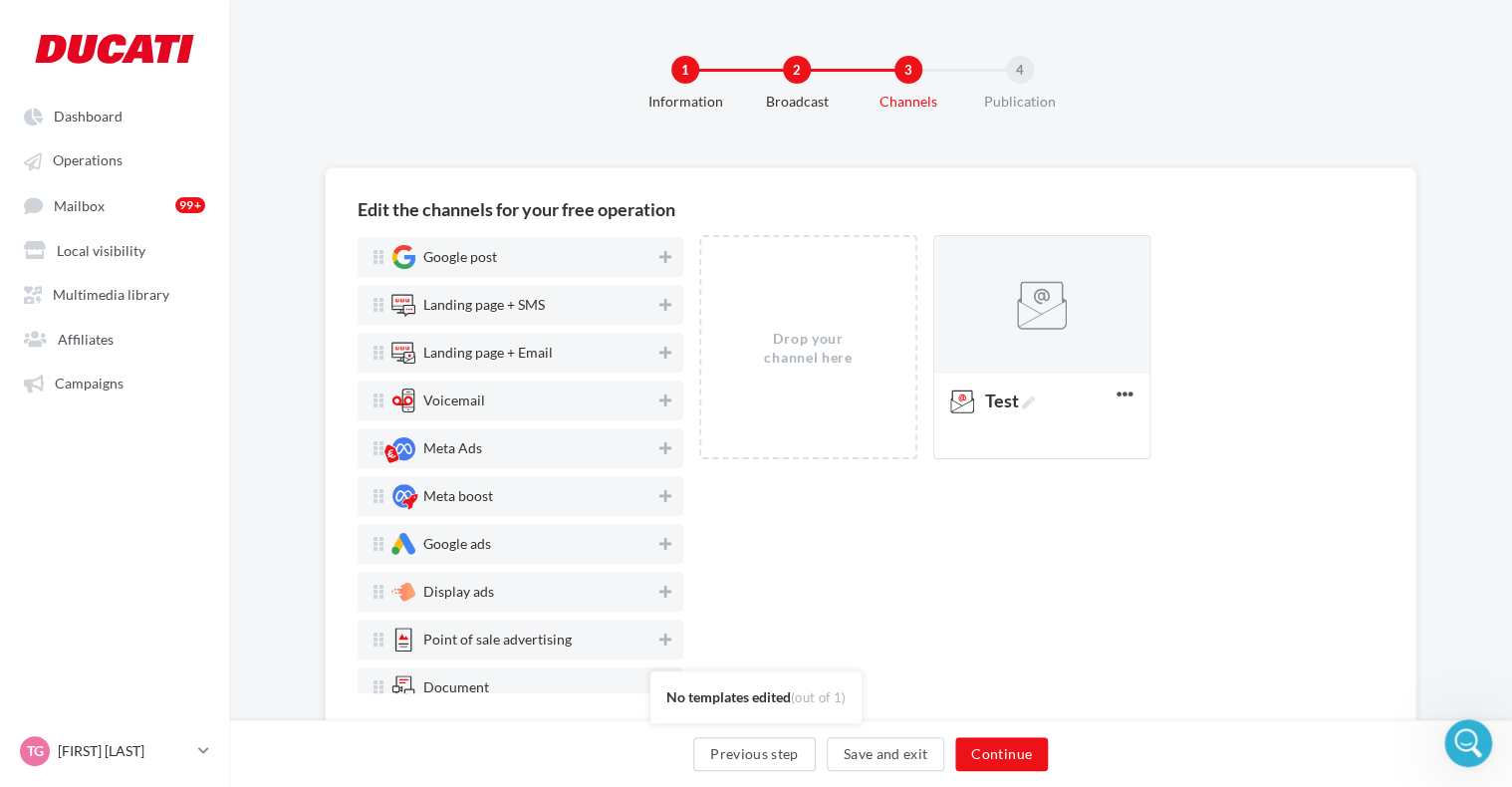 scroll, scrollTop: 307, scrollLeft: 0, axis: vertical 